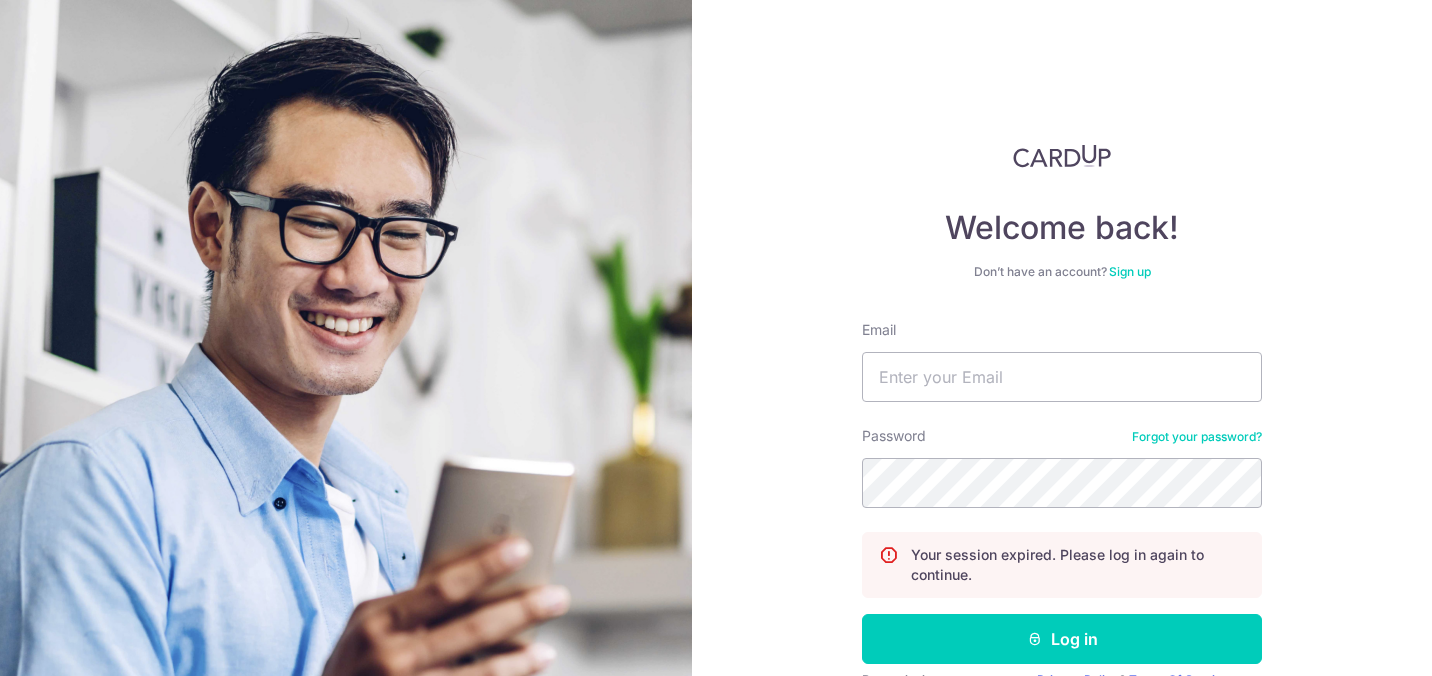 scroll, scrollTop: 0, scrollLeft: 0, axis: both 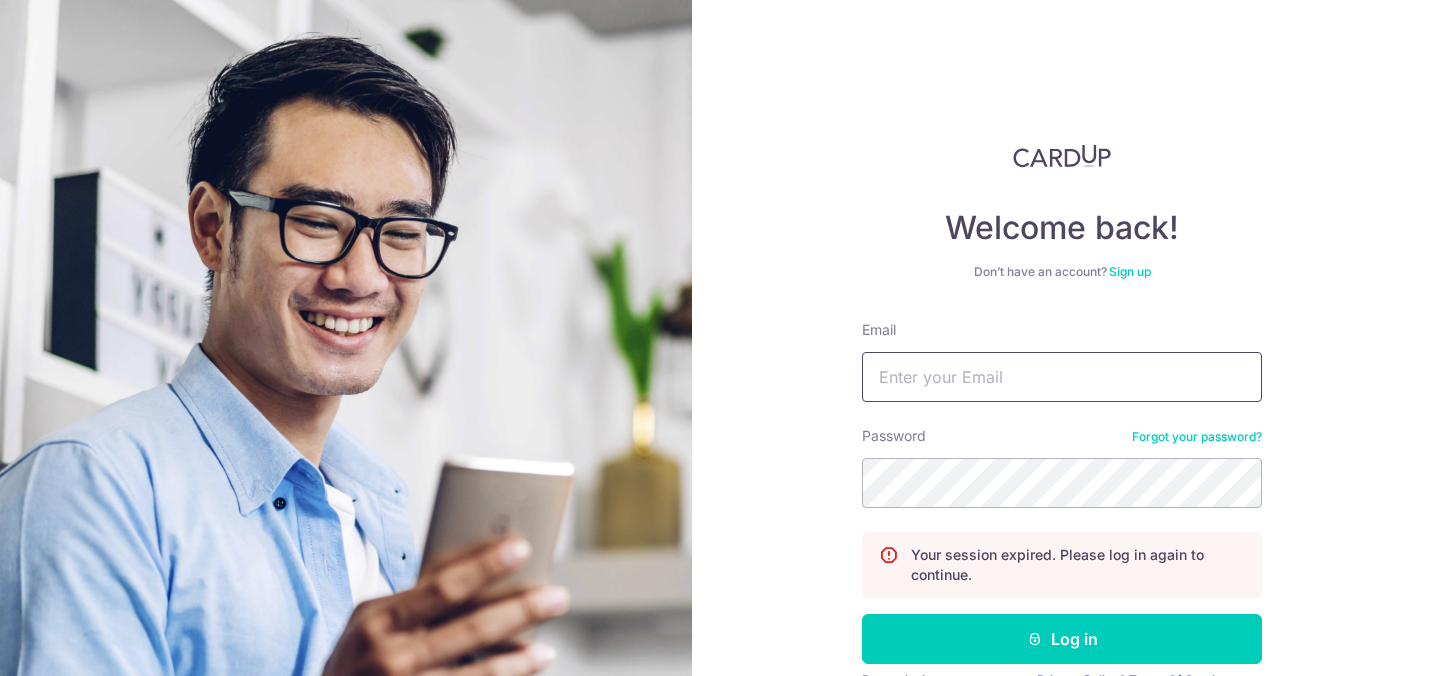 click on "Email" at bounding box center [1062, 377] 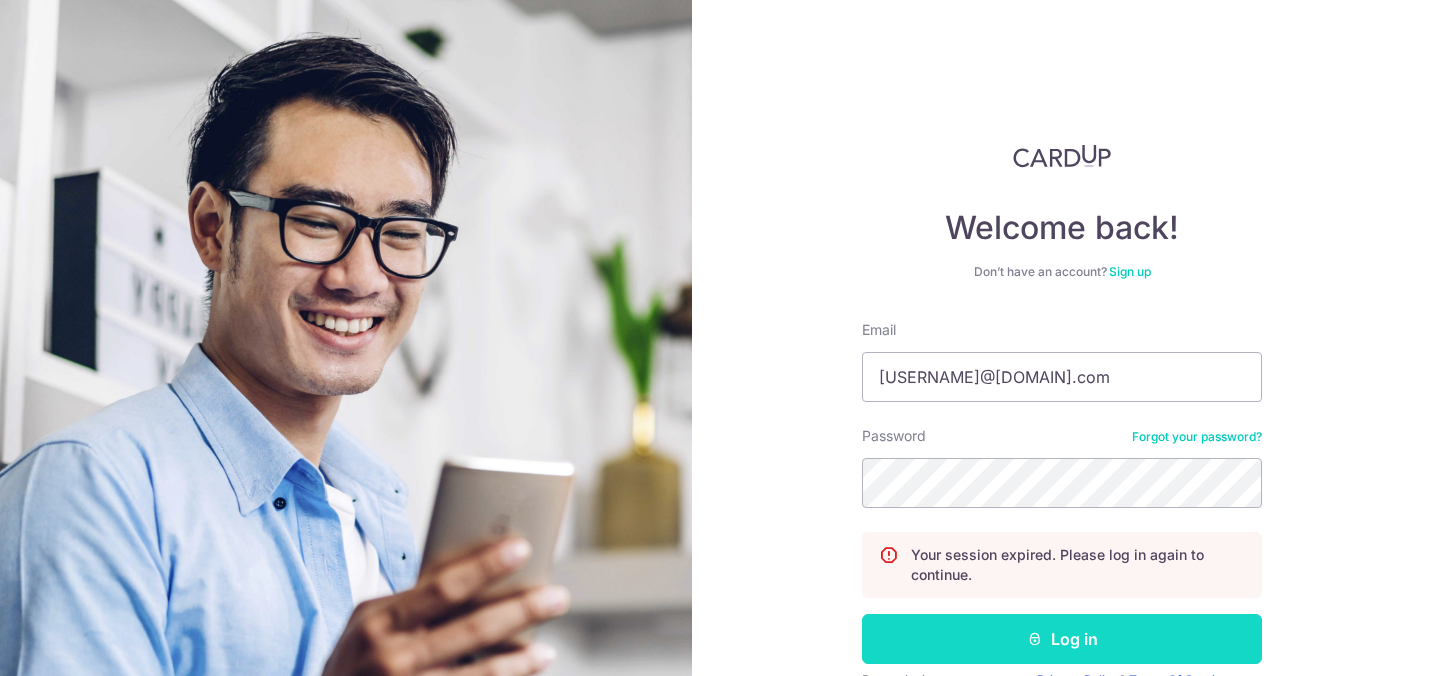 click on "Log in" at bounding box center [1062, 639] 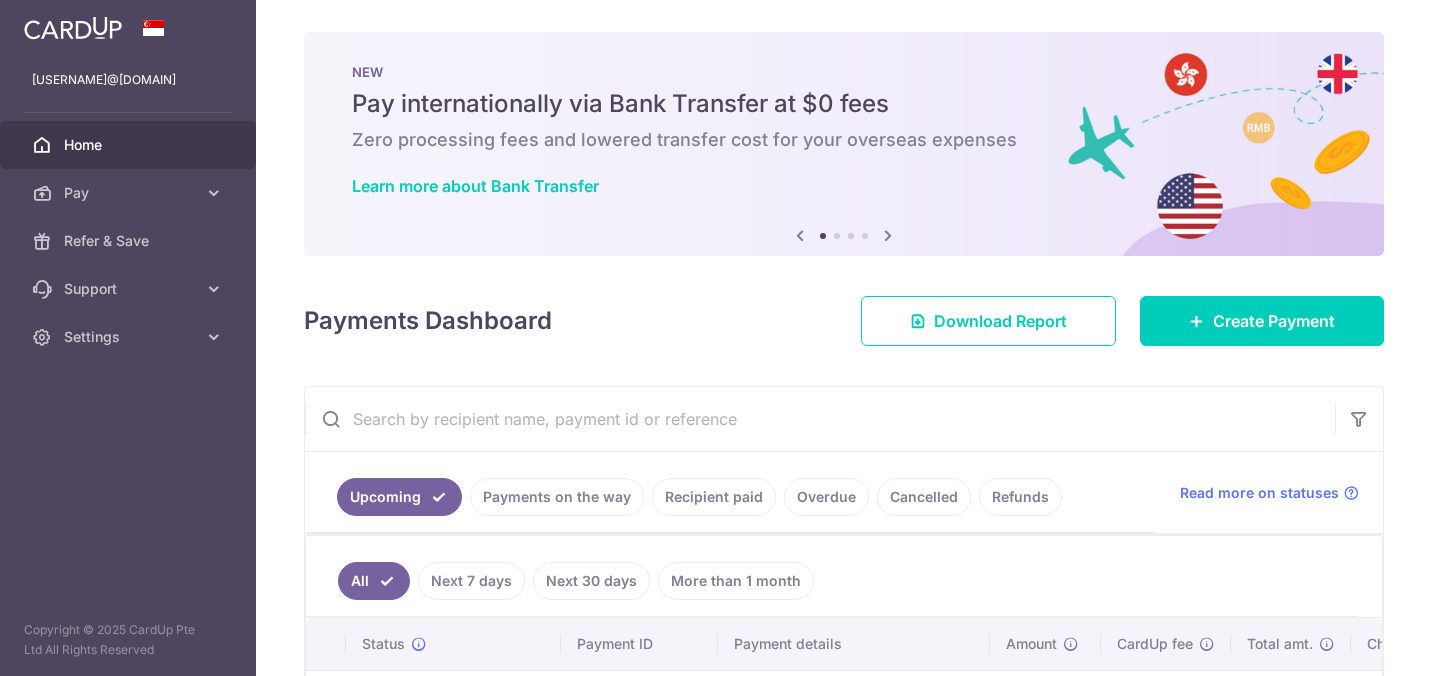 scroll, scrollTop: 0, scrollLeft: 0, axis: both 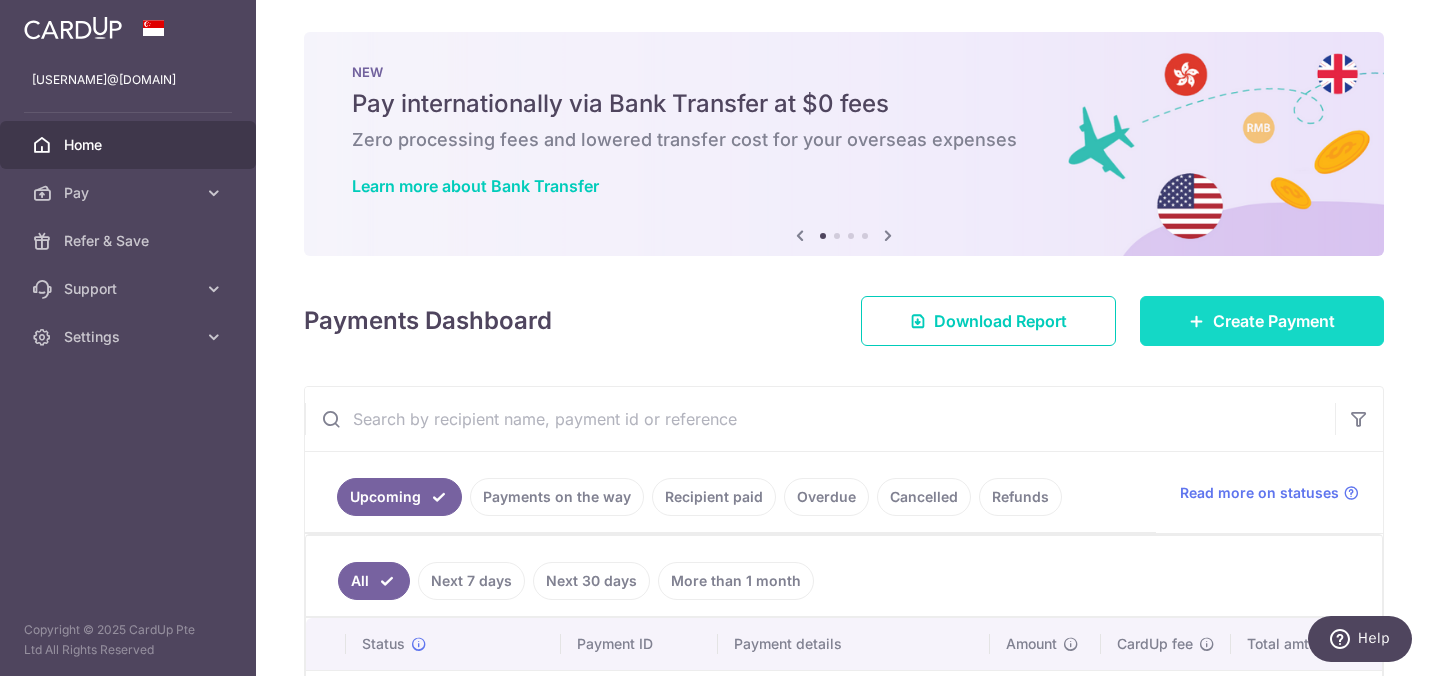 click at bounding box center (1197, 321) 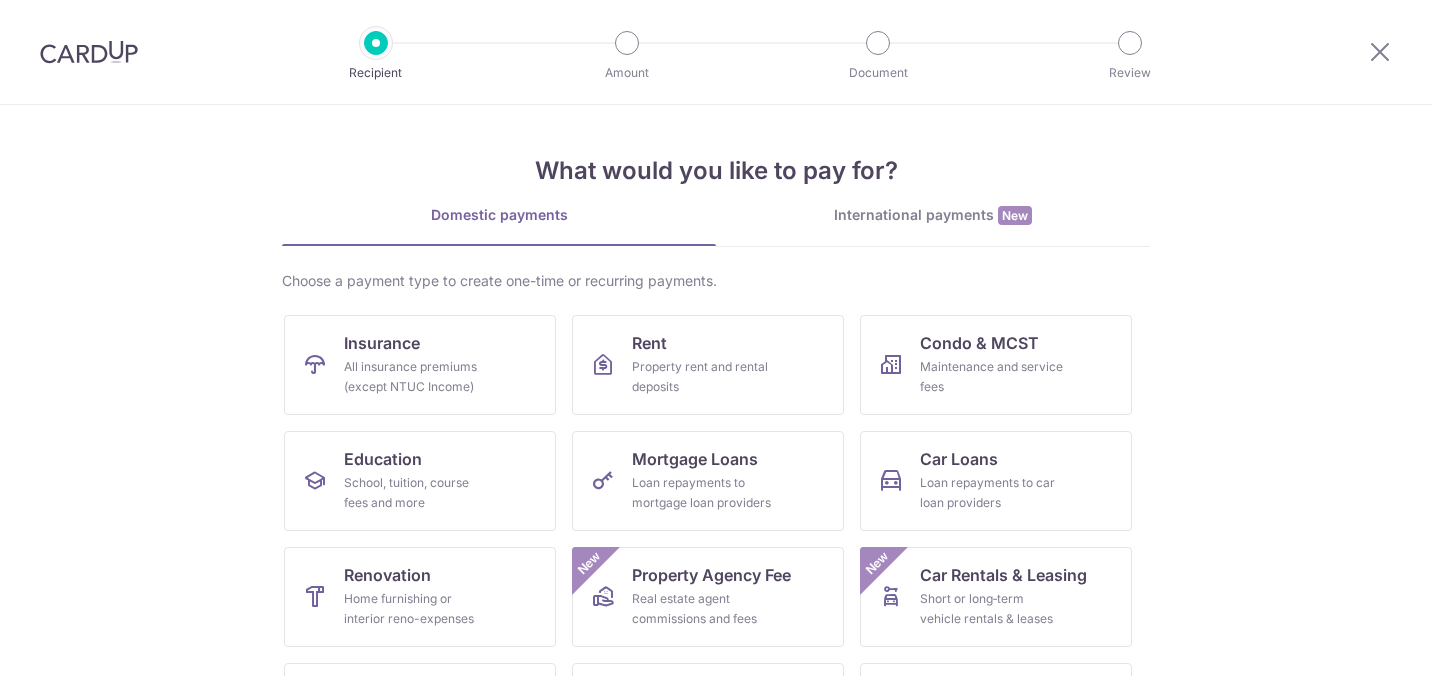 scroll, scrollTop: 0, scrollLeft: 0, axis: both 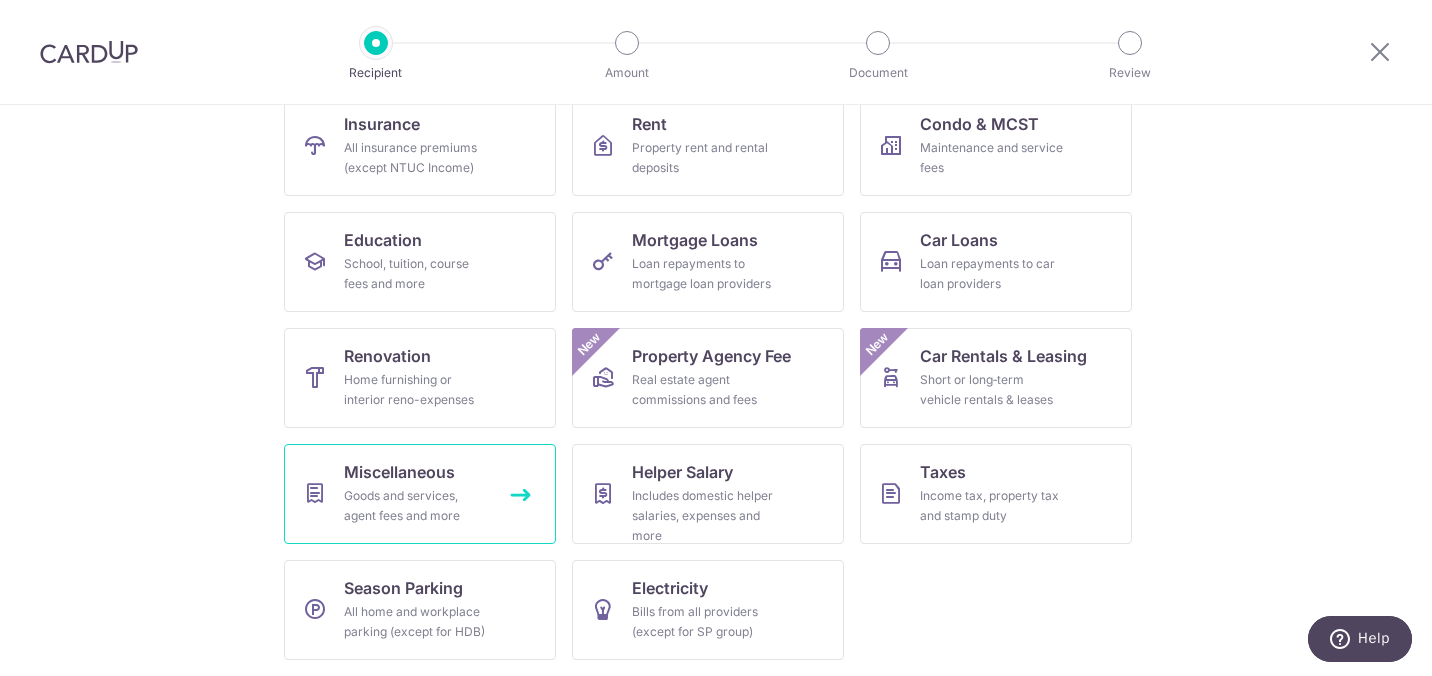 click on "Goods and services, agent fees and more" at bounding box center (416, 506) 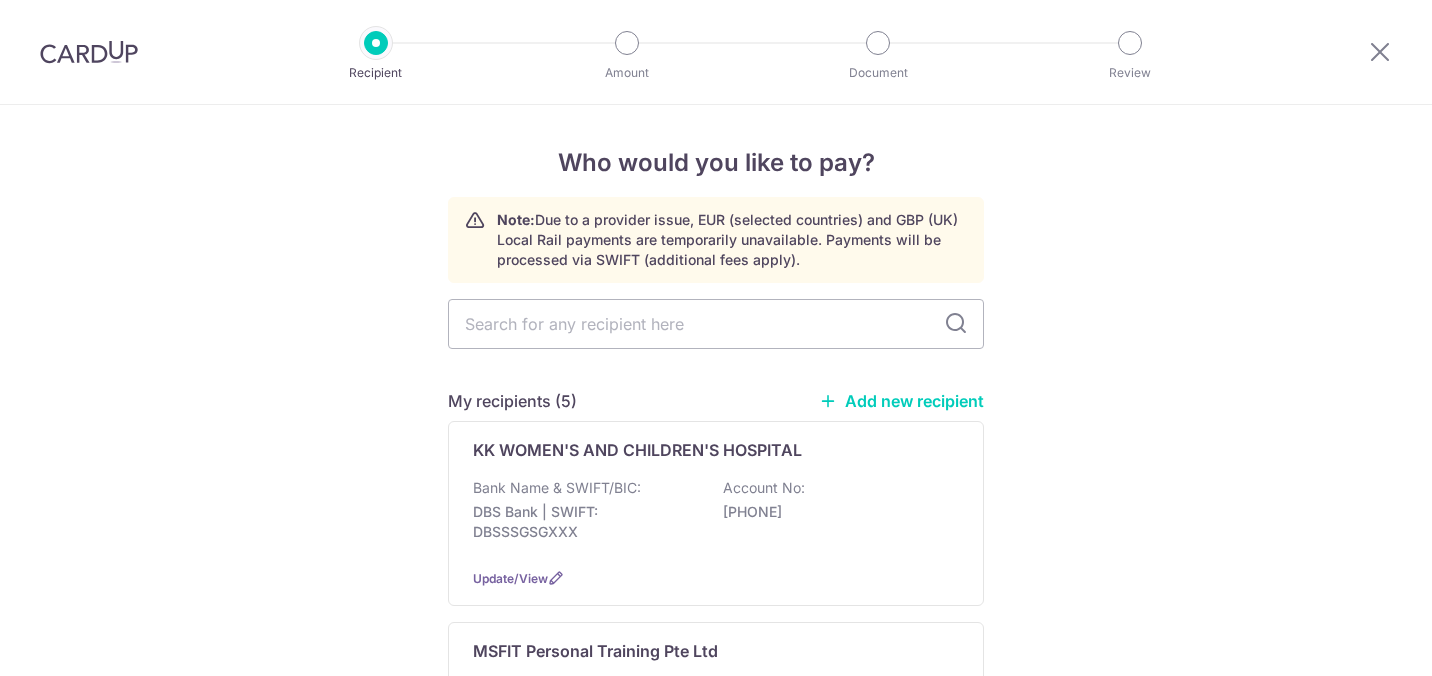 scroll, scrollTop: 0, scrollLeft: 0, axis: both 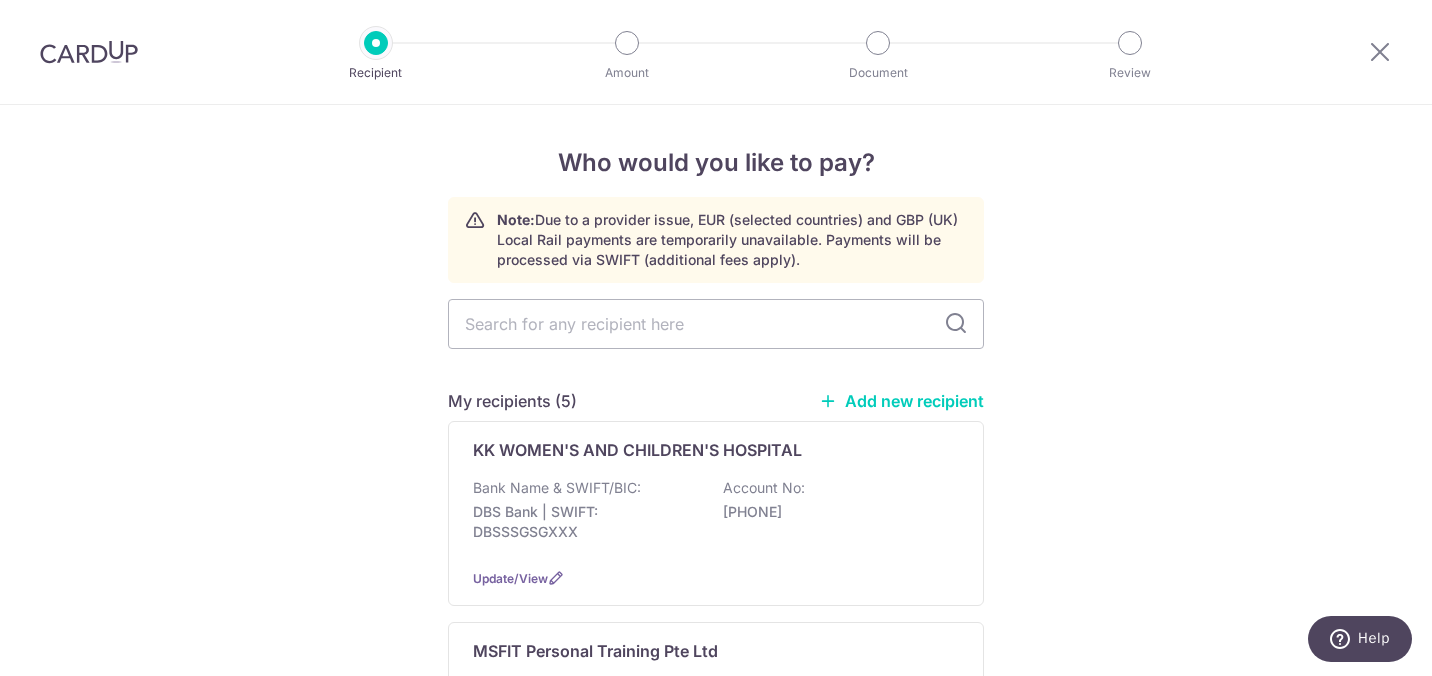 click on "Add new recipient" at bounding box center (901, 401) 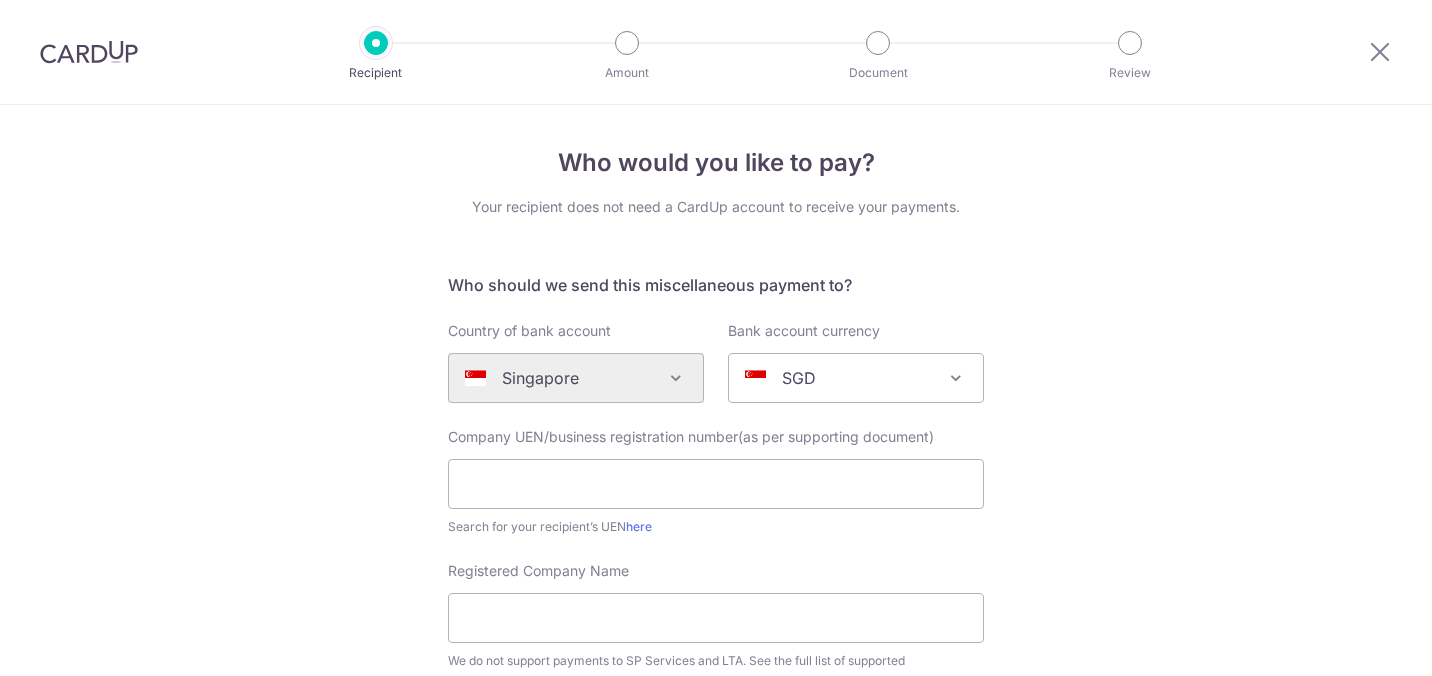 scroll, scrollTop: 0, scrollLeft: 0, axis: both 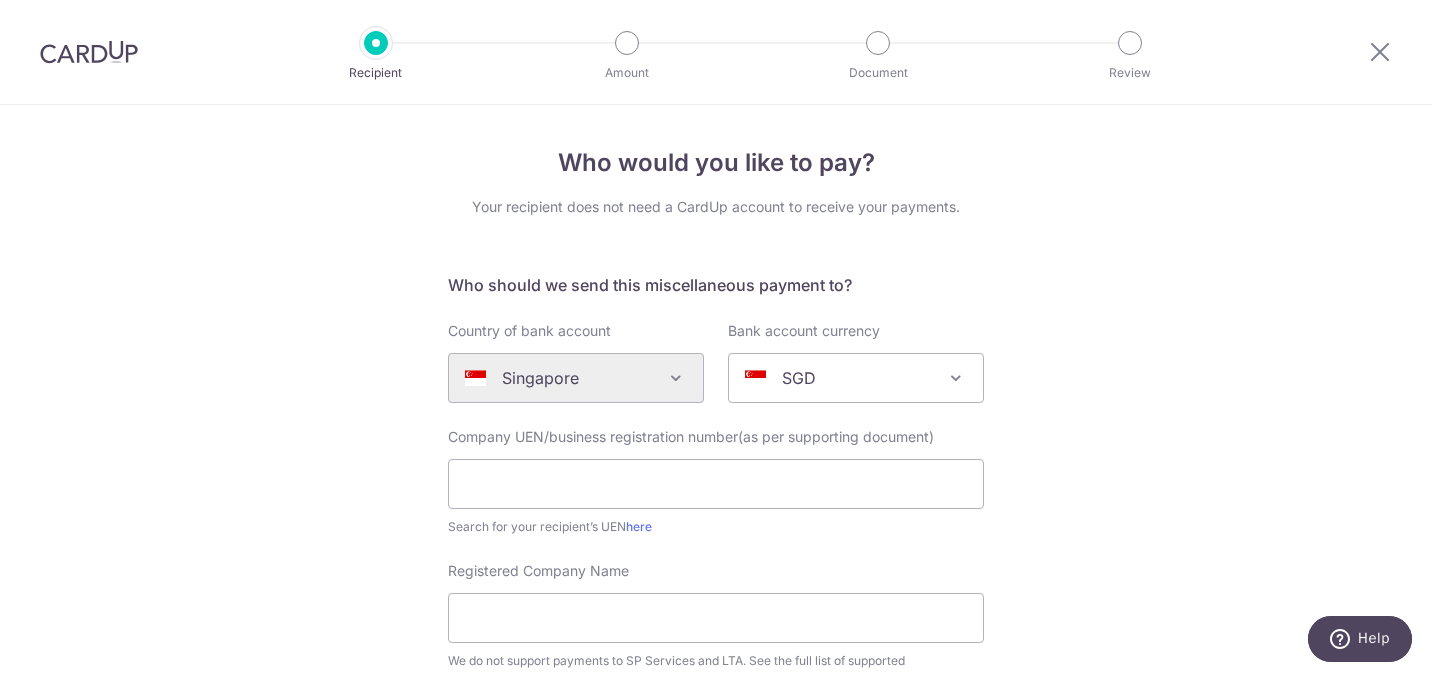 click on "Who would you like to pay?
Your recipient does not need a CardUp account to receive your payments.
Who should we send this miscellaneous payment to?
Country of bank account
Algeria
Andorra
Angola
Anguilla
Argentina
Armenia
Aruba
Australia
Austria
Azerbaijan
Bahrain
Bangladesh
Belgium
Bolivia
Bosnia and Herzegovina
Brazil
British Virgin Islands
Bulgaria
Canada
Chile
China
Colombia
Costa Rica
Croatia
Cyprus
Czech Republic
Denmark
Dominica
Dominican Republic
East Timor
Ecuador
Egypt
Estonia
Faroe Islands
Fiji
Finland
France
French Guiana
French Polynesia
French Southern Territories
Georgia
Germany
Greece
Greenland
Grenada
Guernsey
Guyana
Honduras
Hong Kong
Hungary
Iceland
India
Indonesia
Ireland
Isle of Man
Israel
Italy
Japan
Jersey
Kazakhstan
Kosovo
Kuwait
Kyrgyzstan" at bounding box center (716, 725) 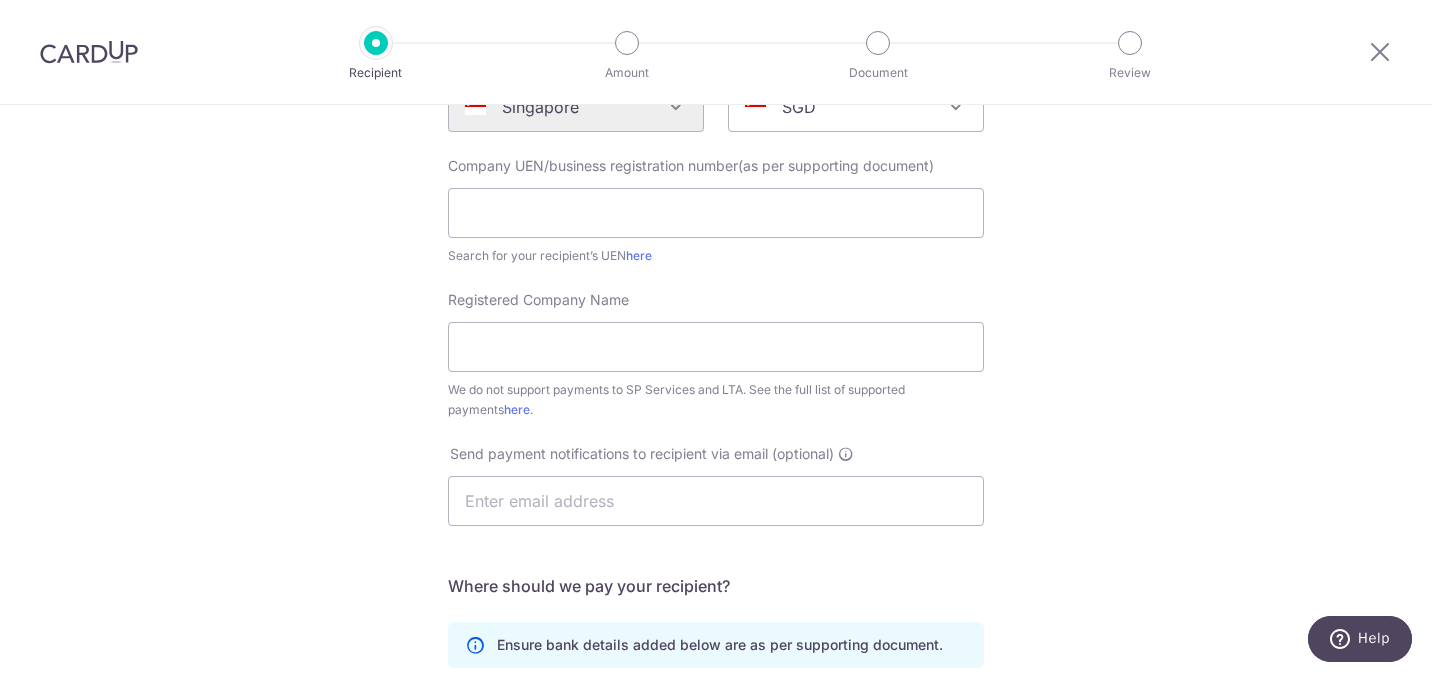 scroll, scrollTop: 278, scrollLeft: 0, axis: vertical 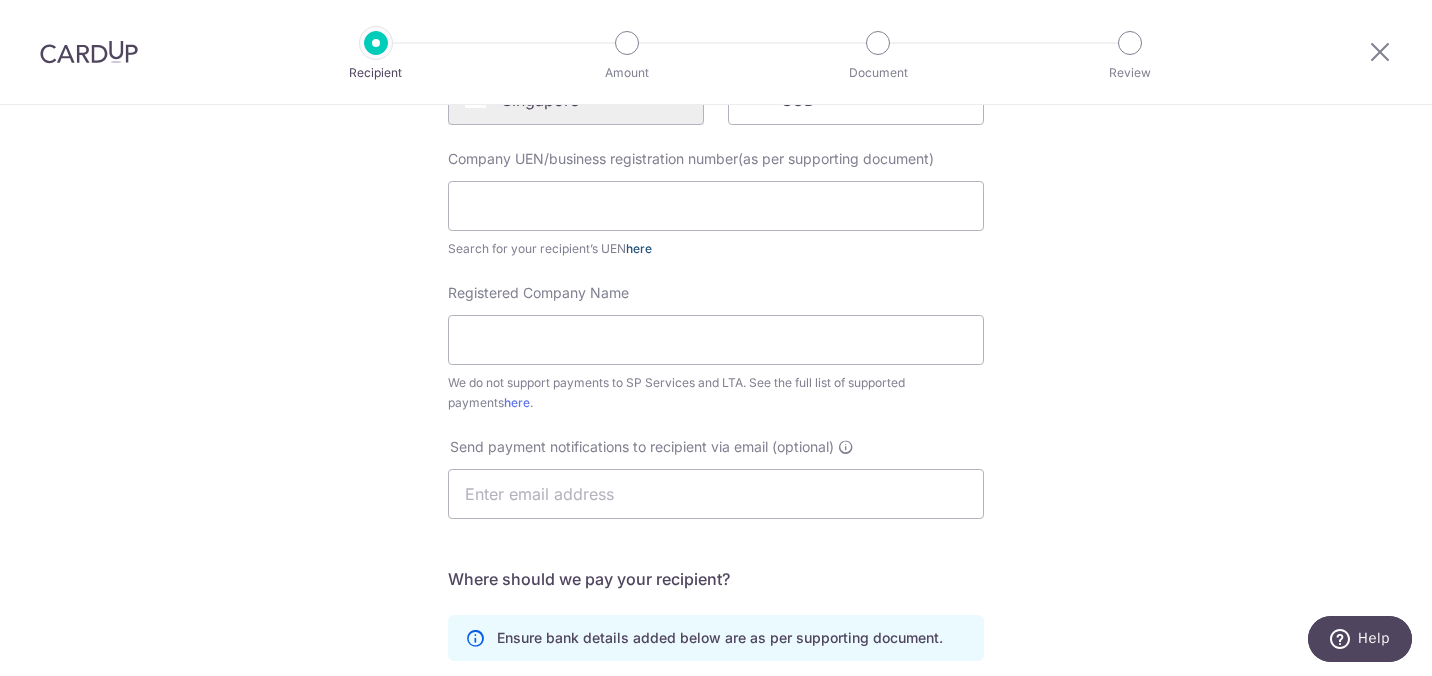 click on "here" at bounding box center [639, 248] 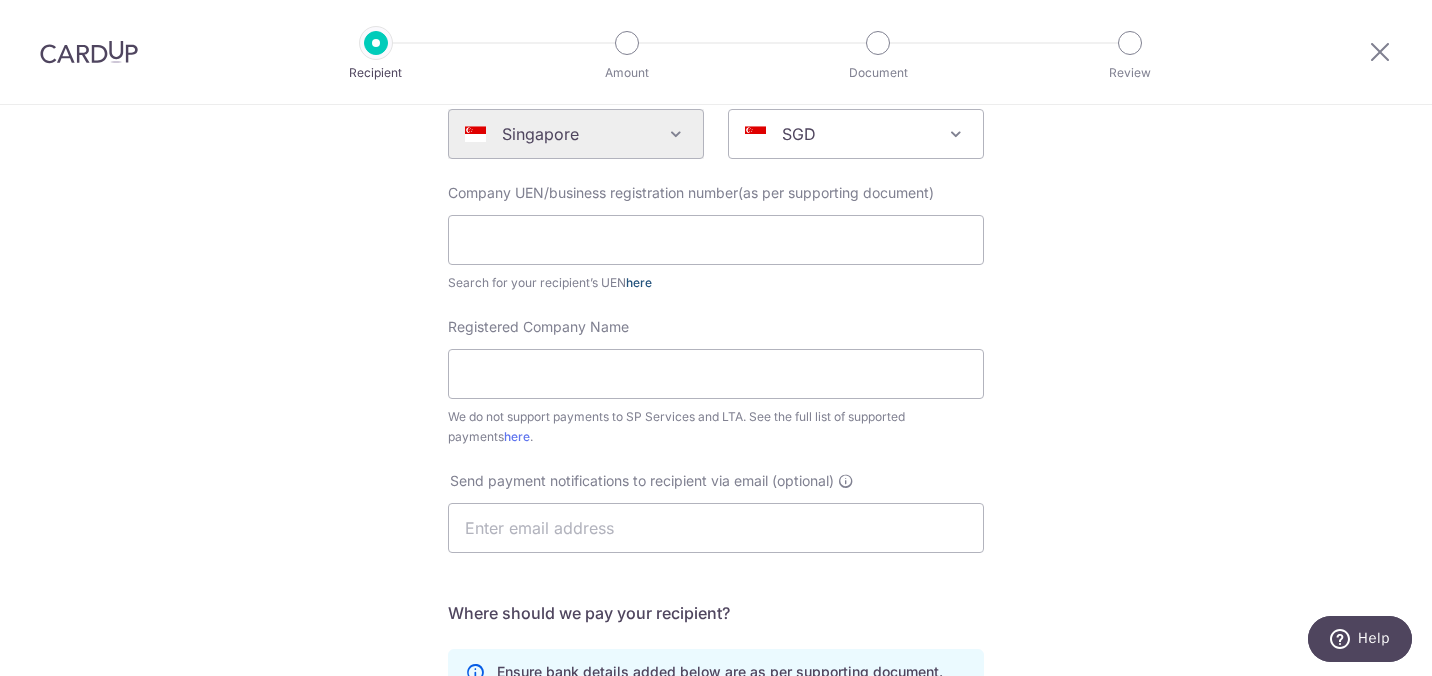 scroll, scrollTop: 233, scrollLeft: 0, axis: vertical 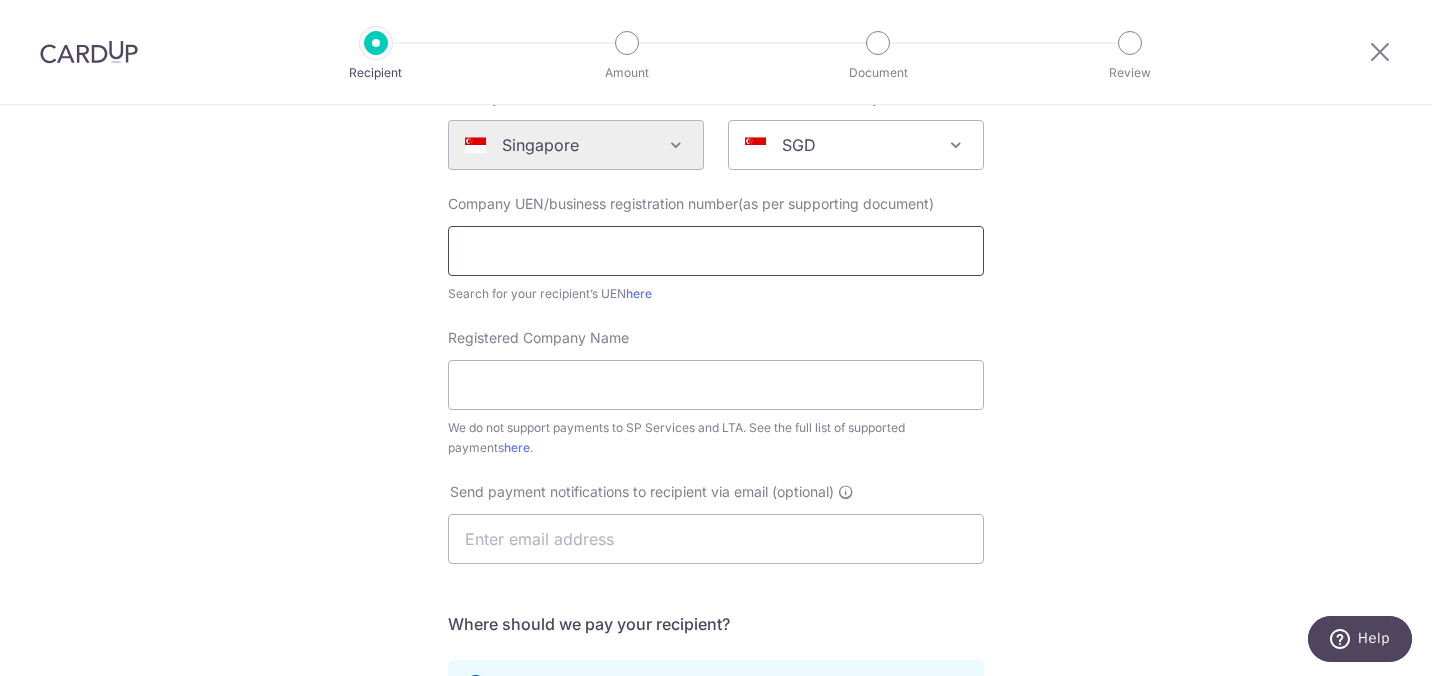 click at bounding box center [716, 251] 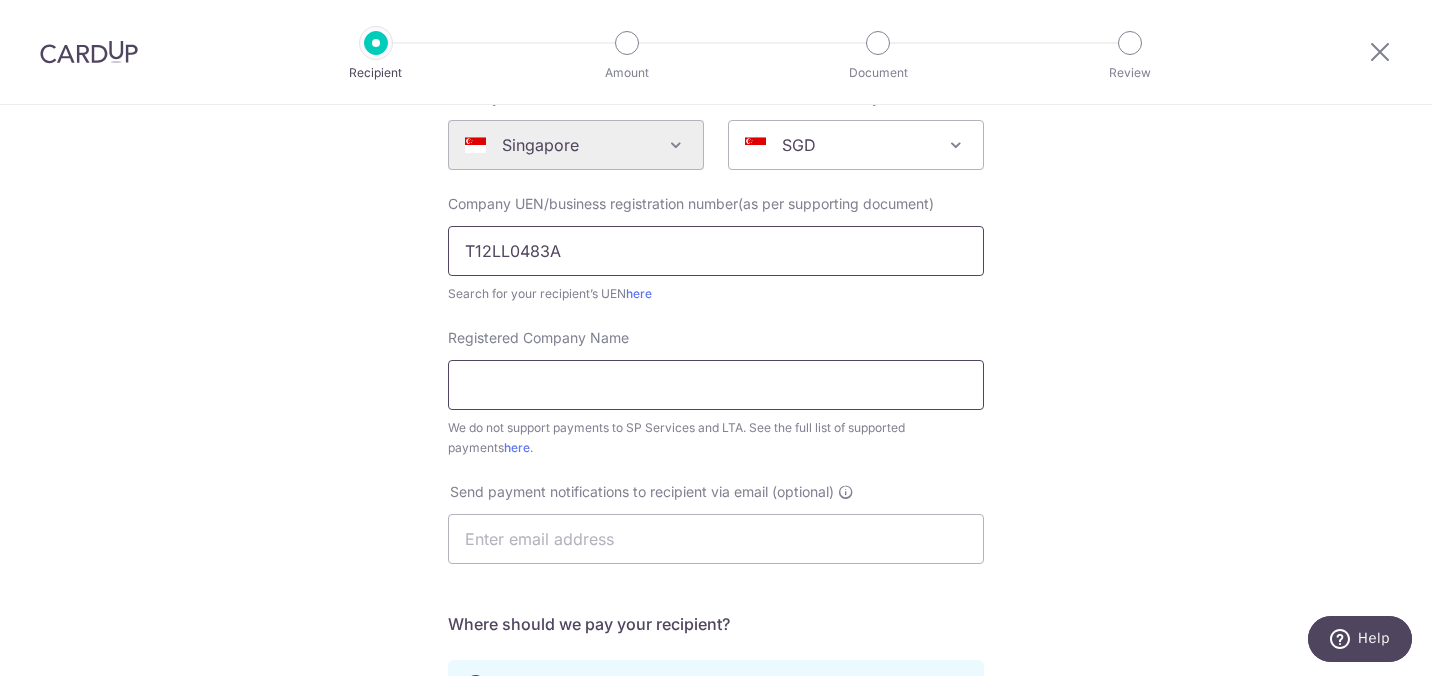 type on "T12LL0483A" 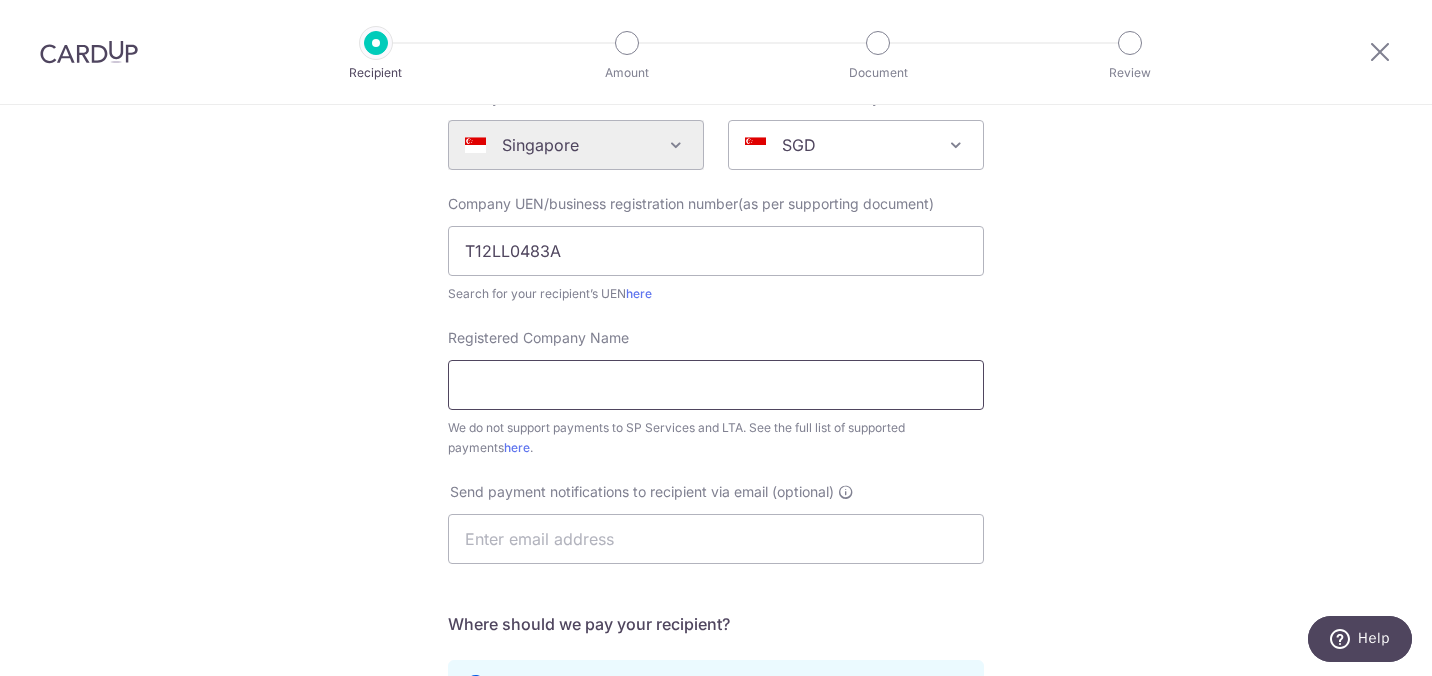 click on "Registered Company Name" at bounding box center (716, 385) 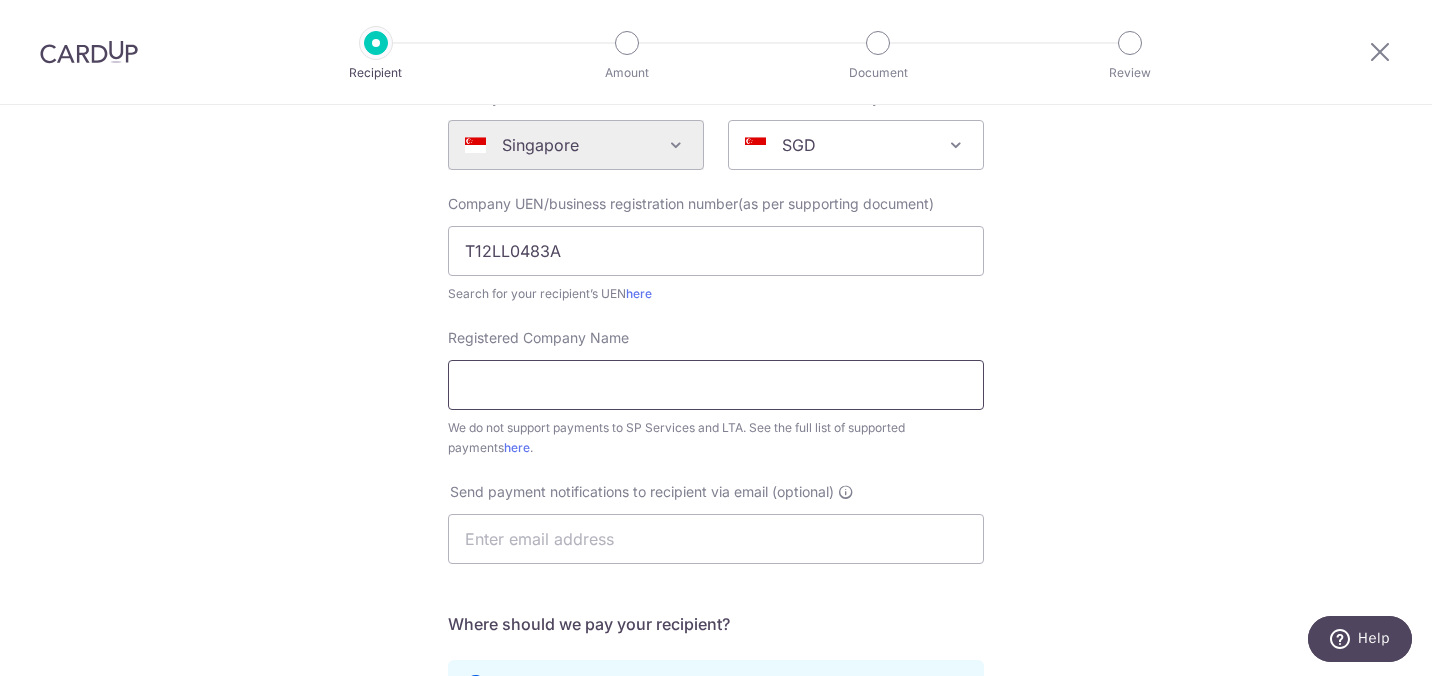 paste on "I.R.B. LAW LLP" 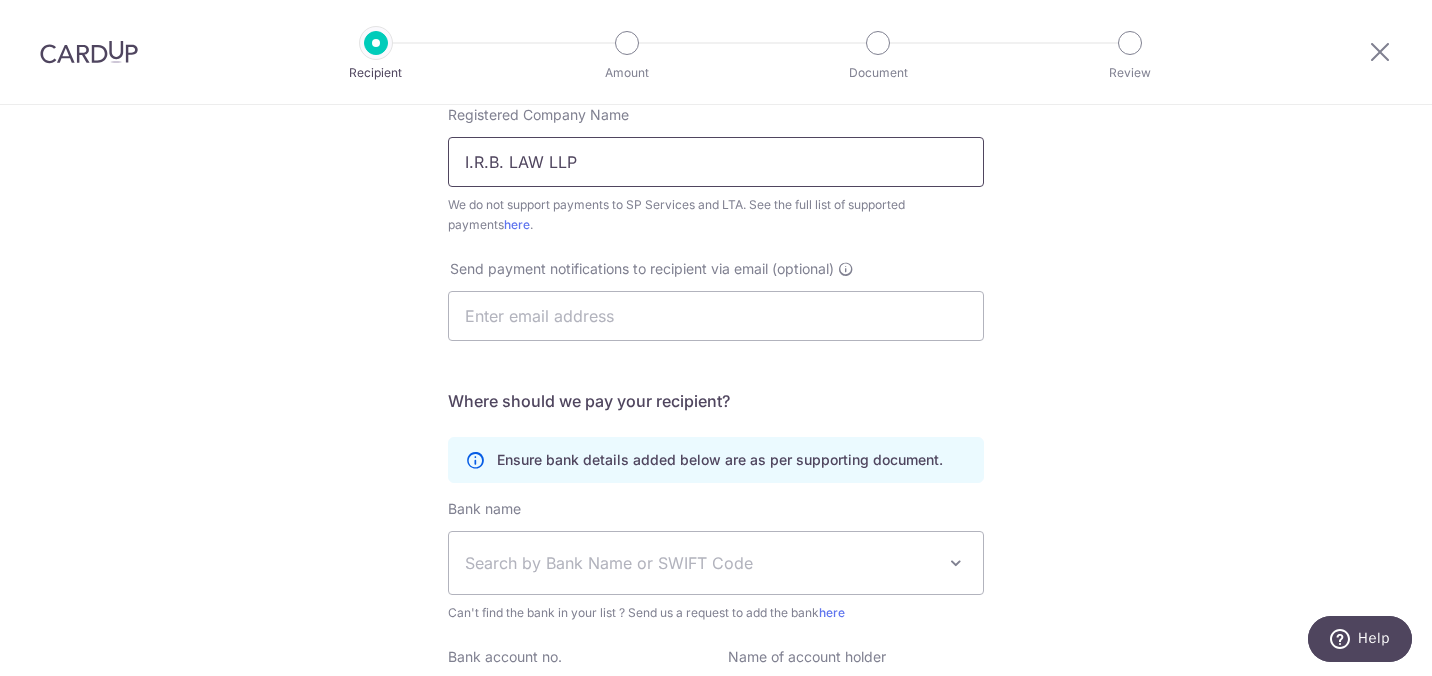 scroll, scrollTop: 460, scrollLeft: 0, axis: vertical 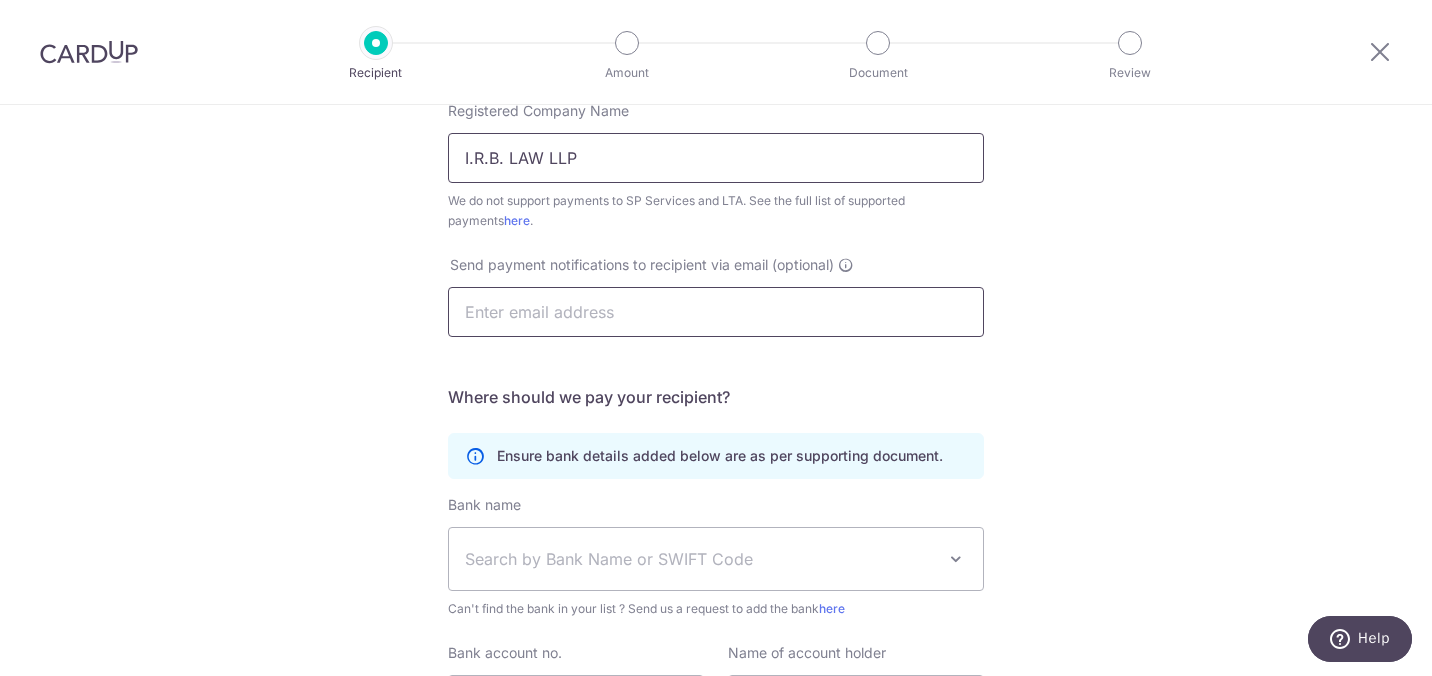 type on "I.R.B. LAW LLP" 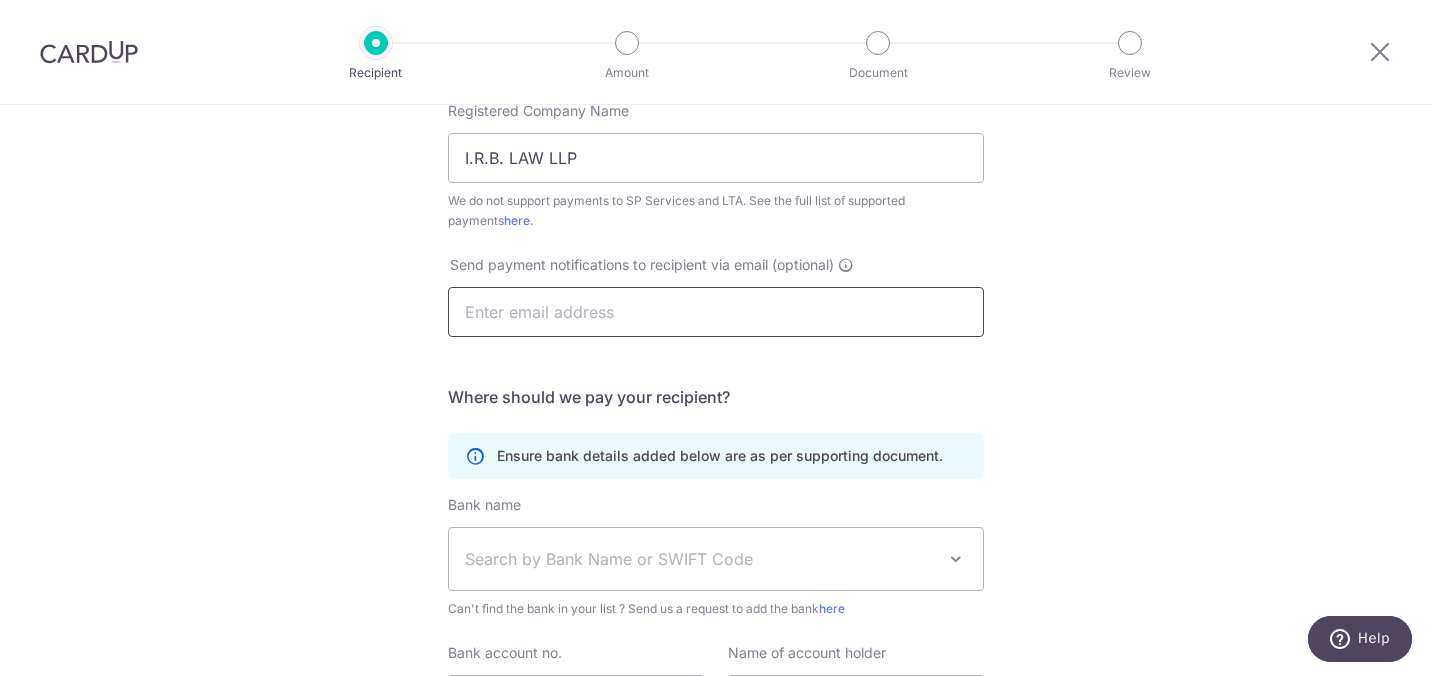 click at bounding box center (716, 312) 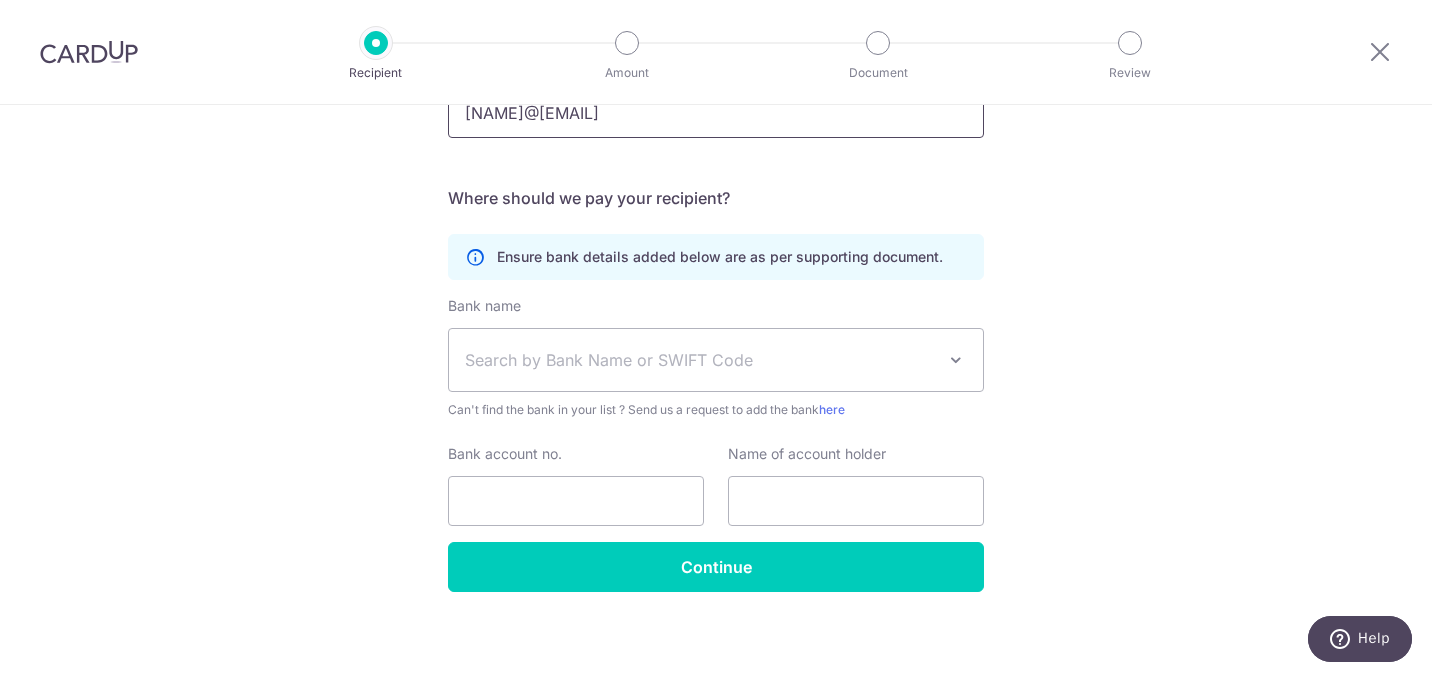 scroll, scrollTop: 660, scrollLeft: 0, axis: vertical 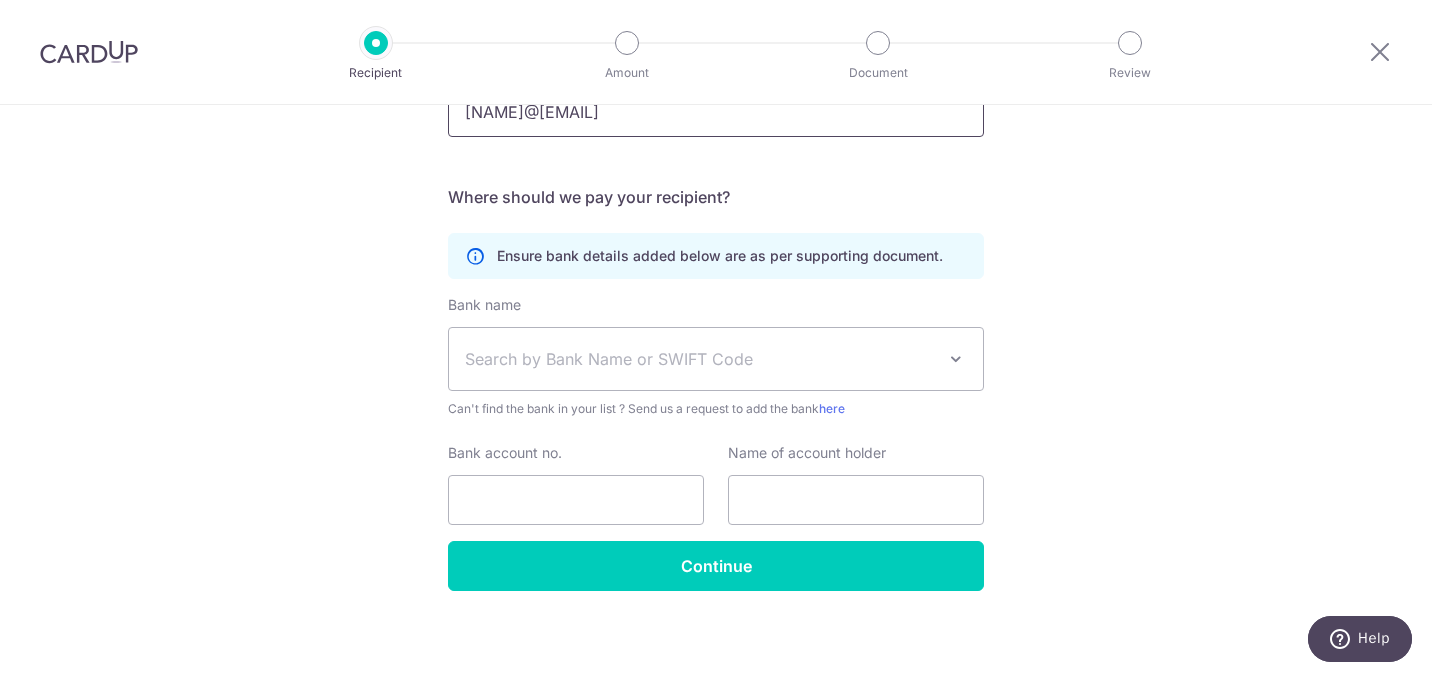 type on "DZULEQHMAL@IRBLAW.COM.SG" 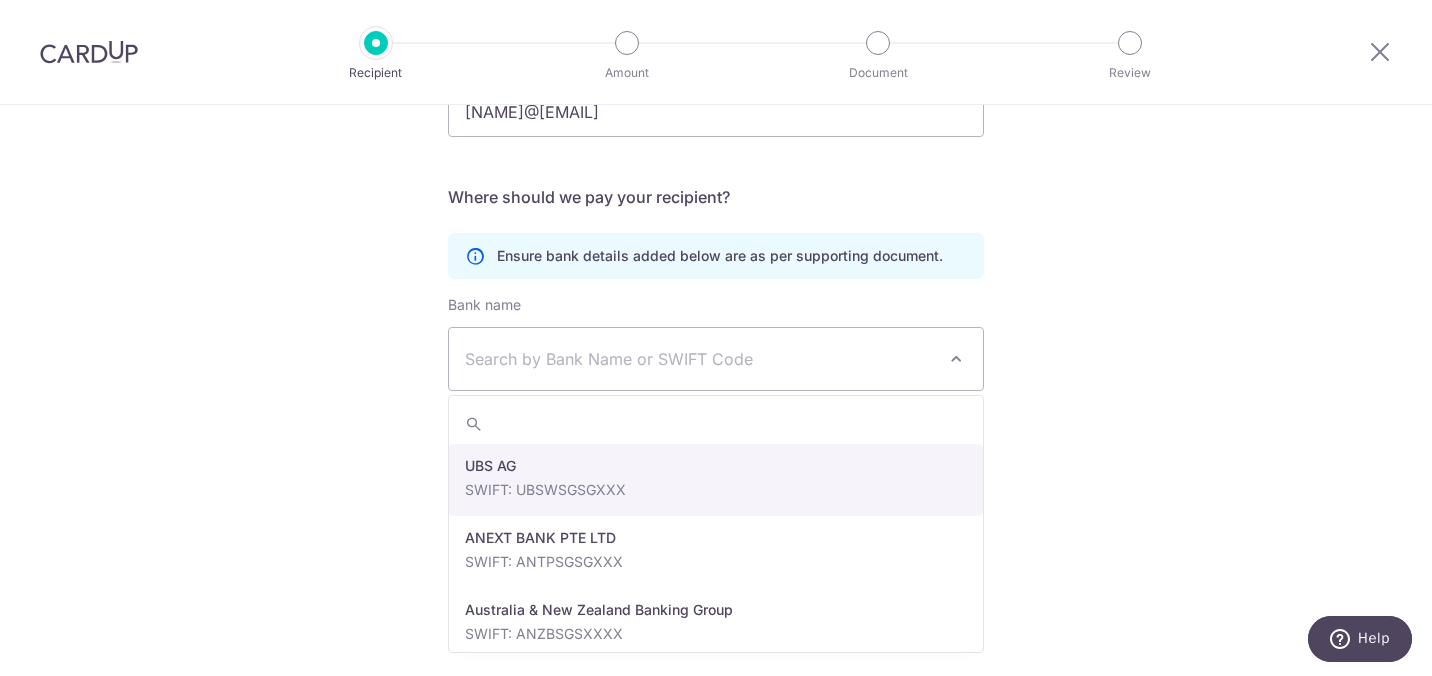 click on "Search by Bank Name or SWIFT Code" at bounding box center (716, 359) 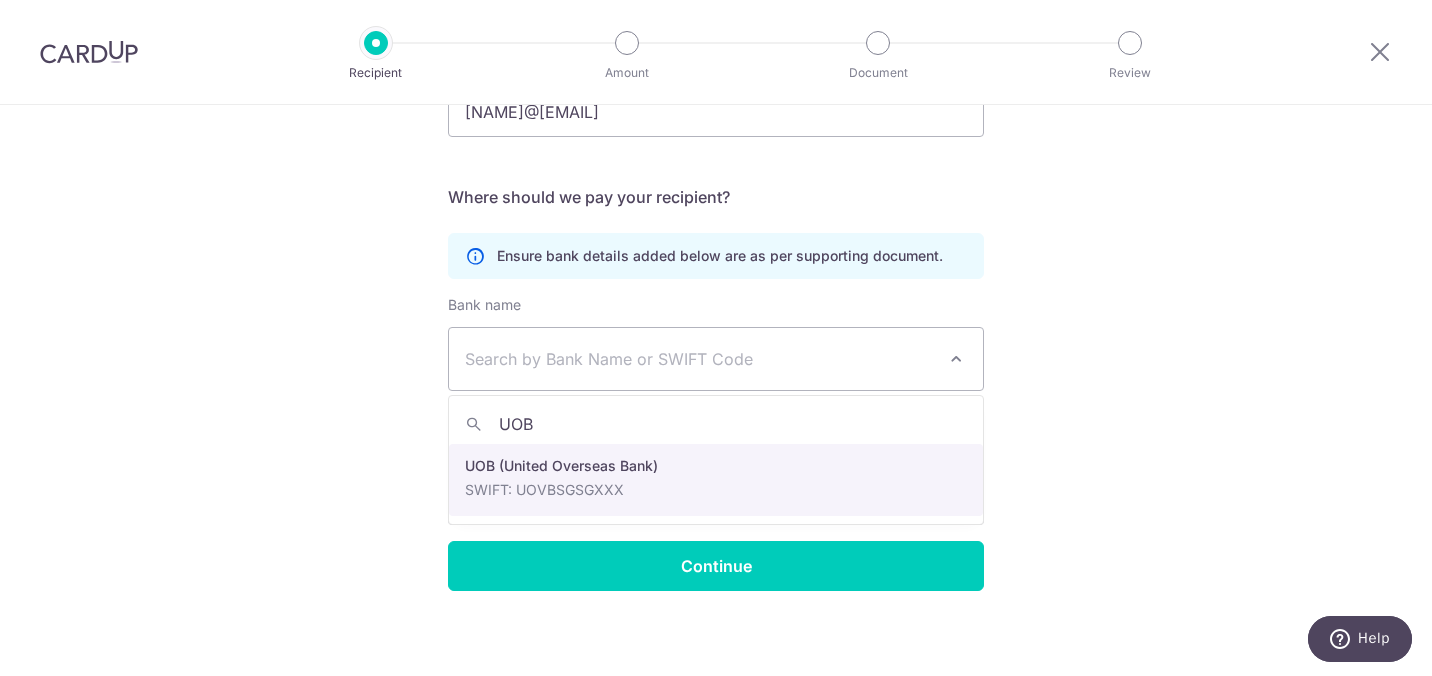 type on "UOB" 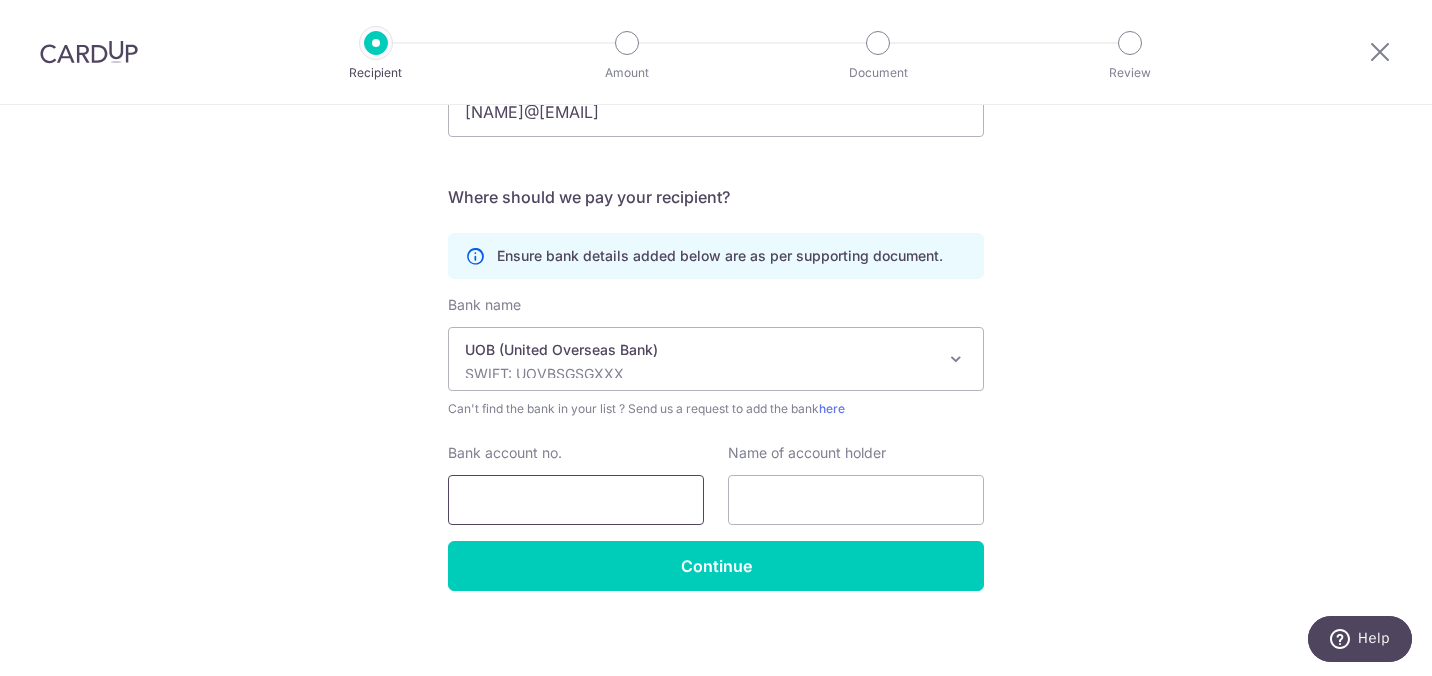 click on "Bank account no." at bounding box center [576, 500] 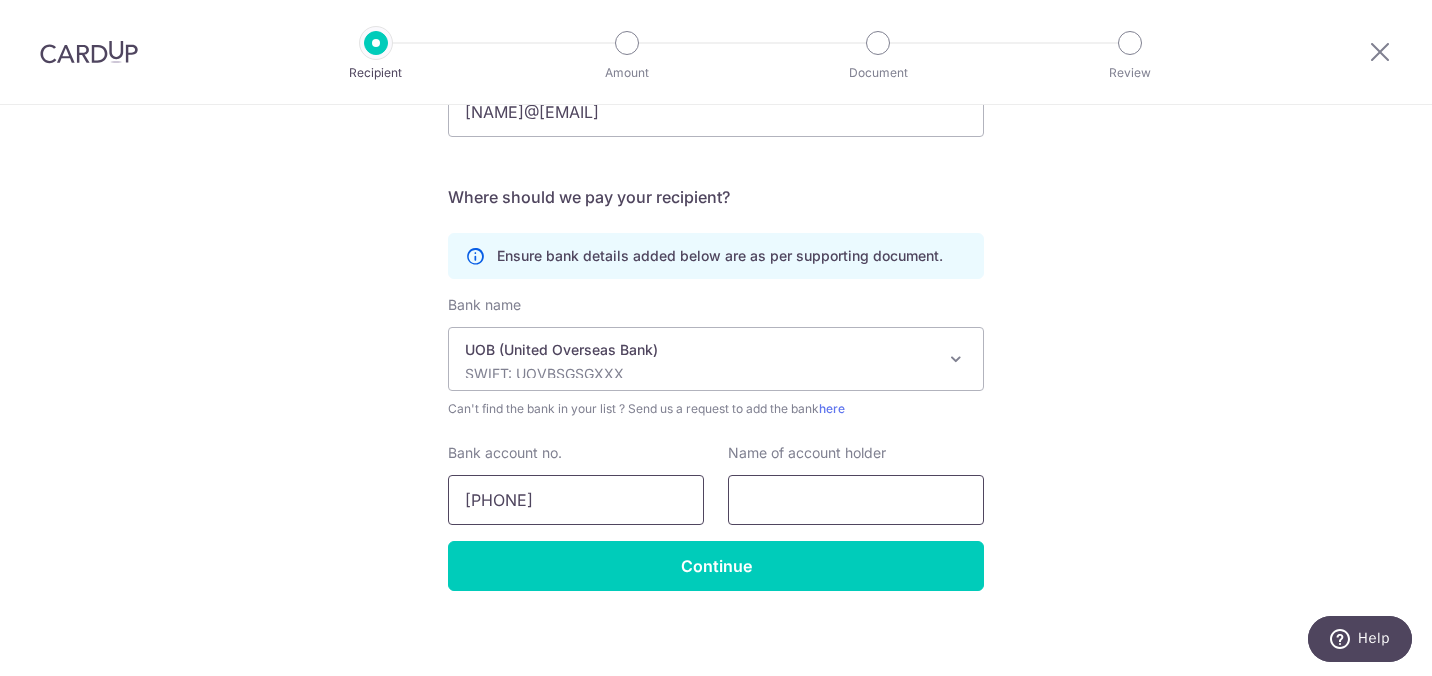 type on "3923033821" 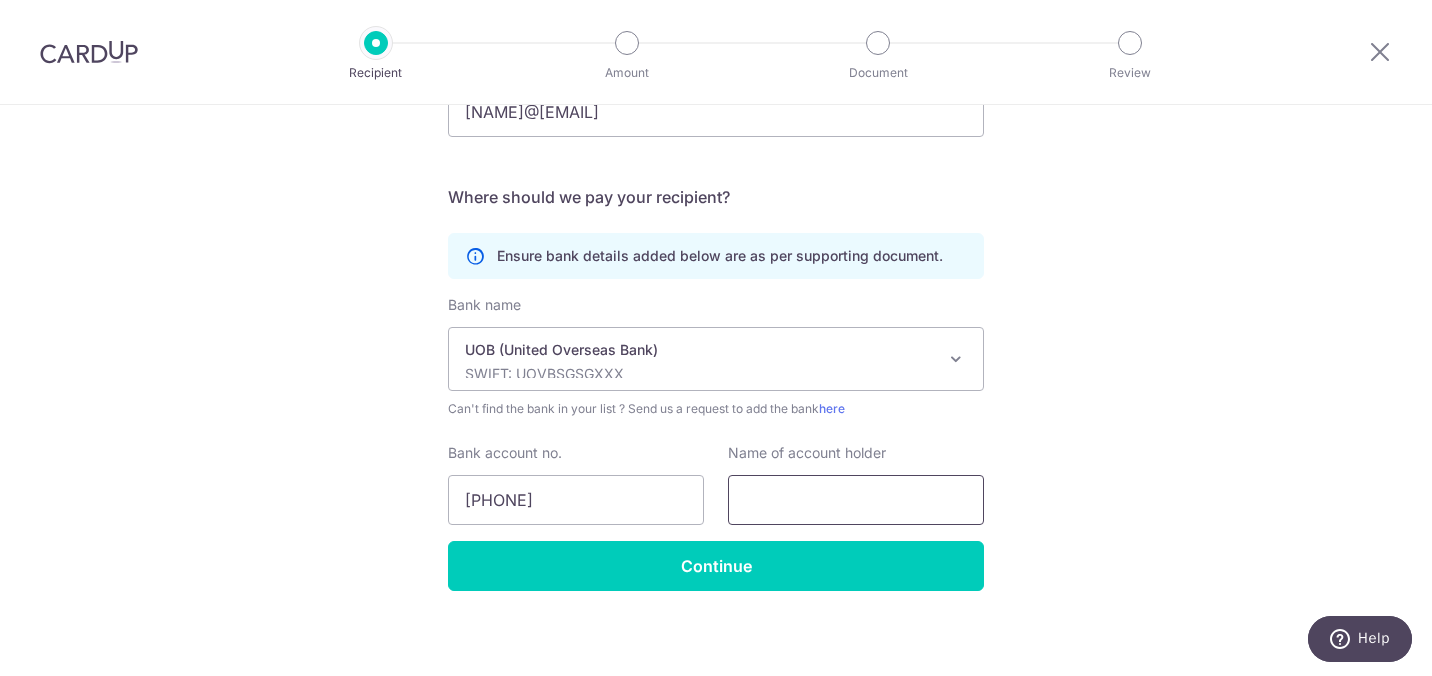 click at bounding box center (856, 500) 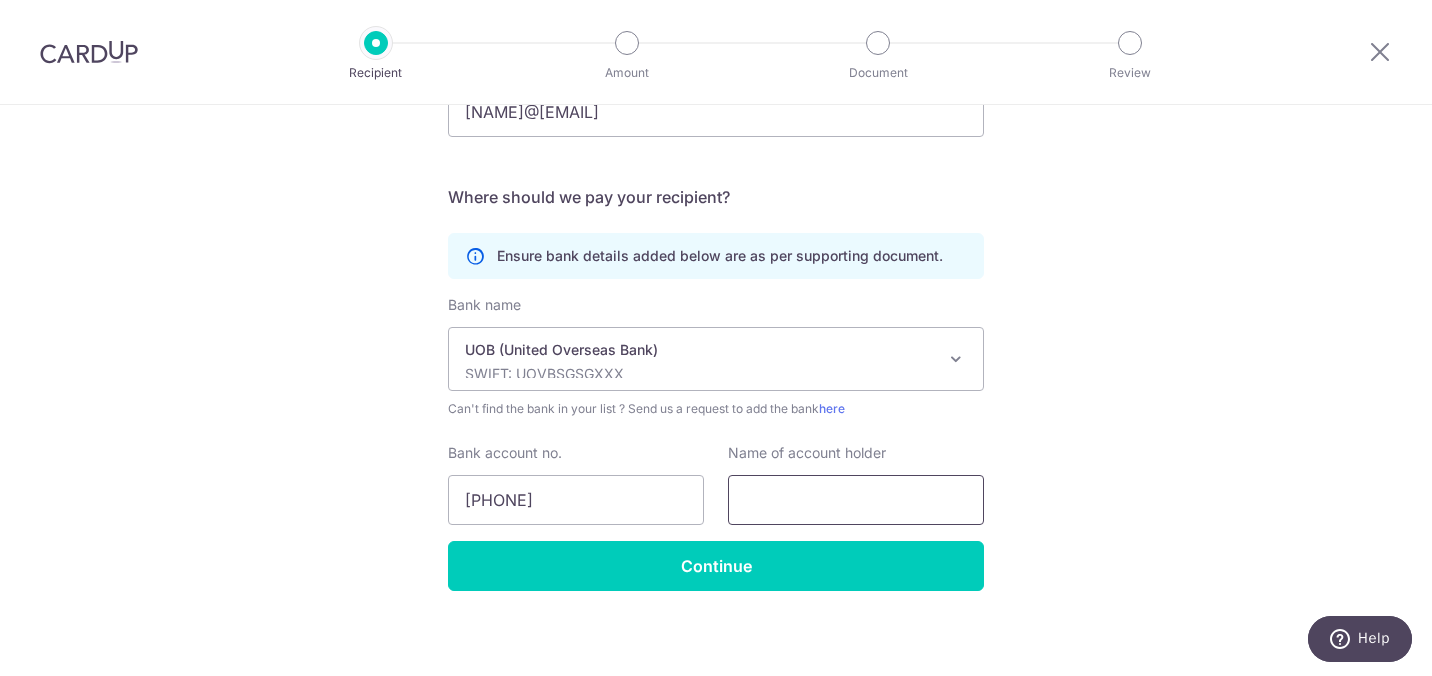 paste on "I.R.B. LAW LLP" 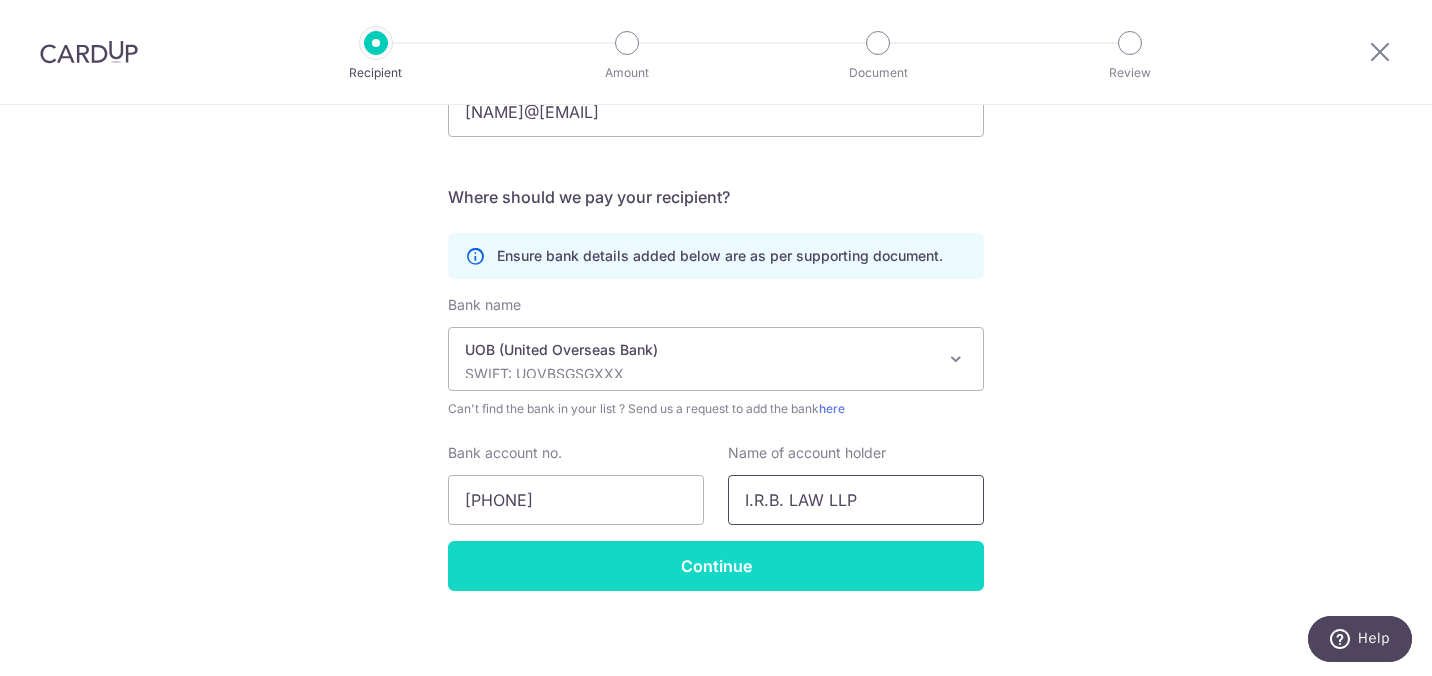 type on "I.R.B. LAW LLP" 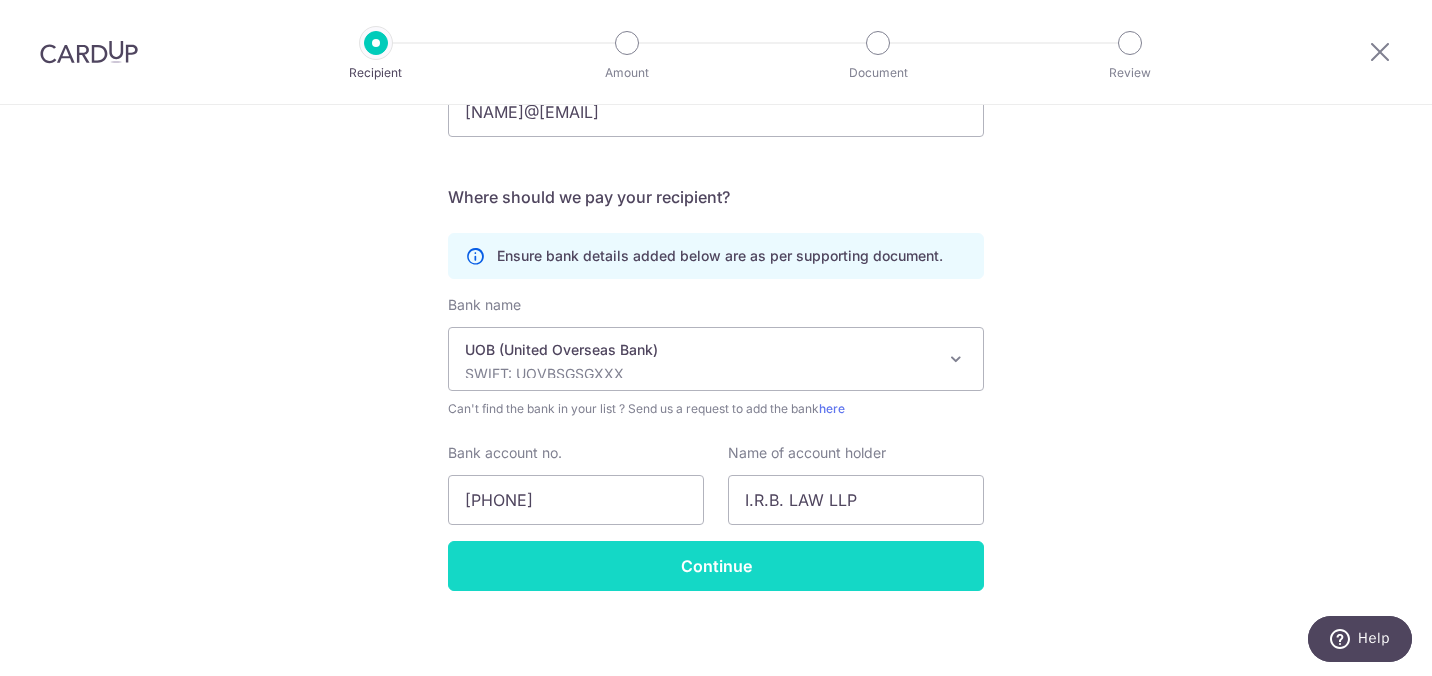 click on "Continue" at bounding box center [716, 566] 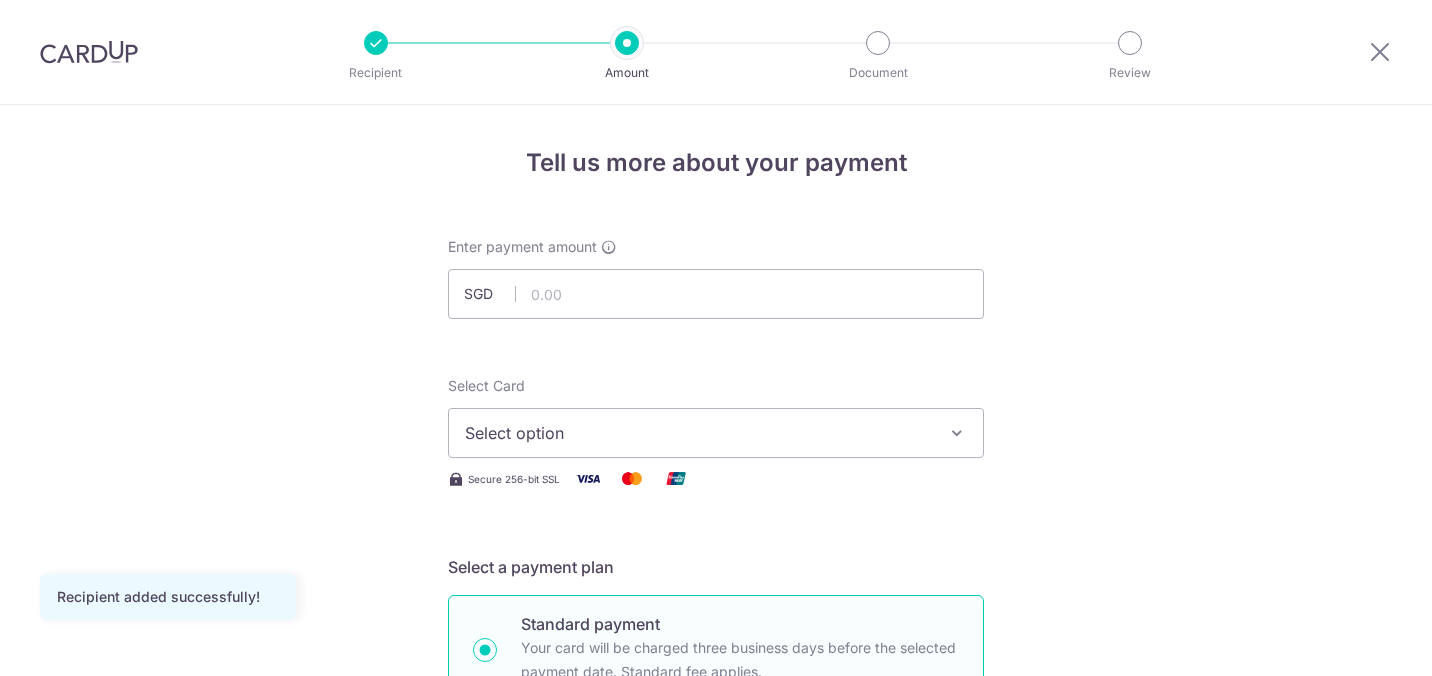 scroll, scrollTop: 0, scrollLeft: 0, axis: both 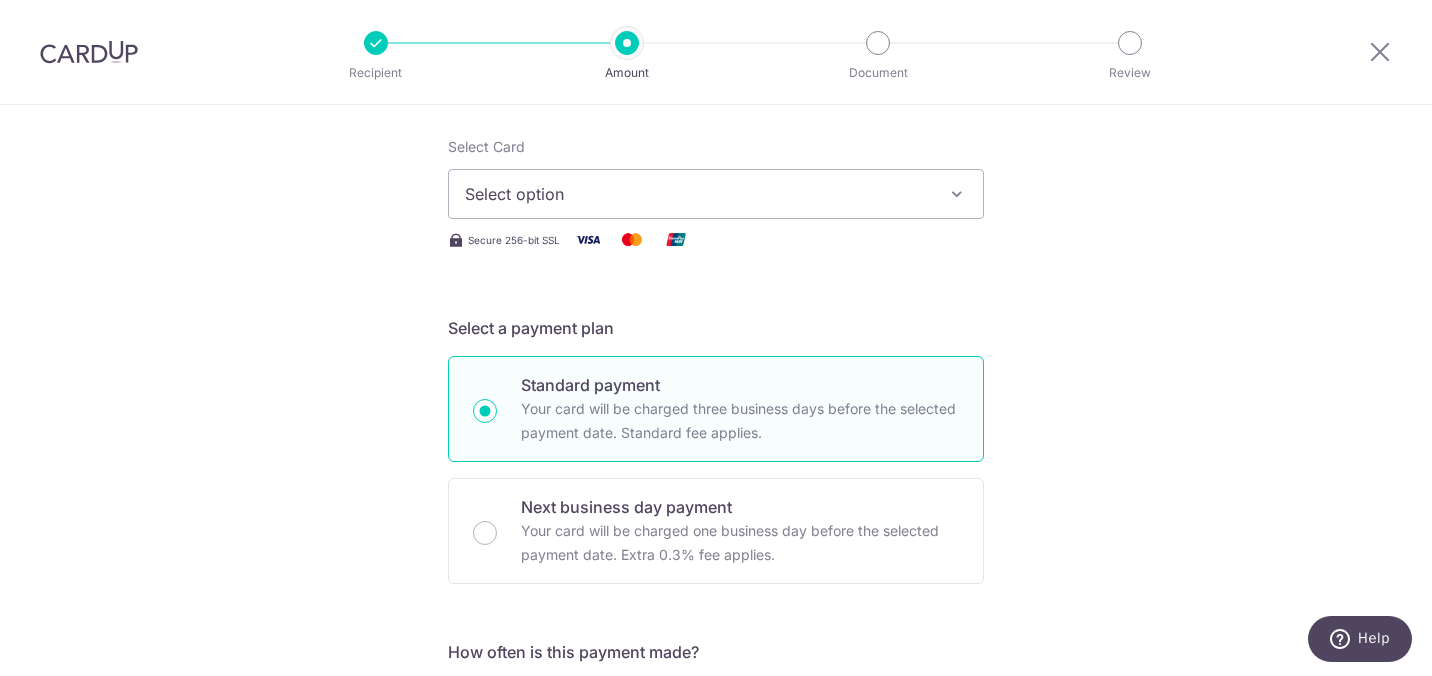 click at bounding box center [957, 194] 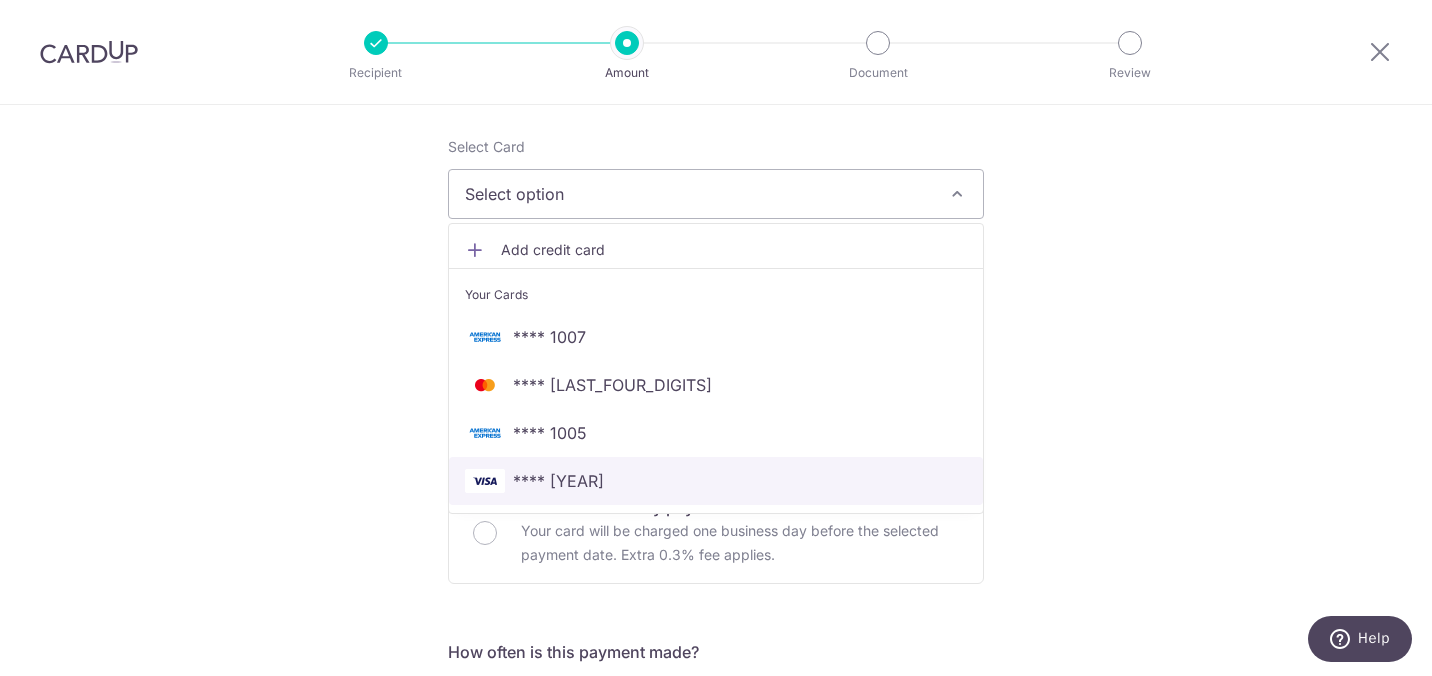click on "**** [LAST_FOUR]" at bounding box center (716, 481) 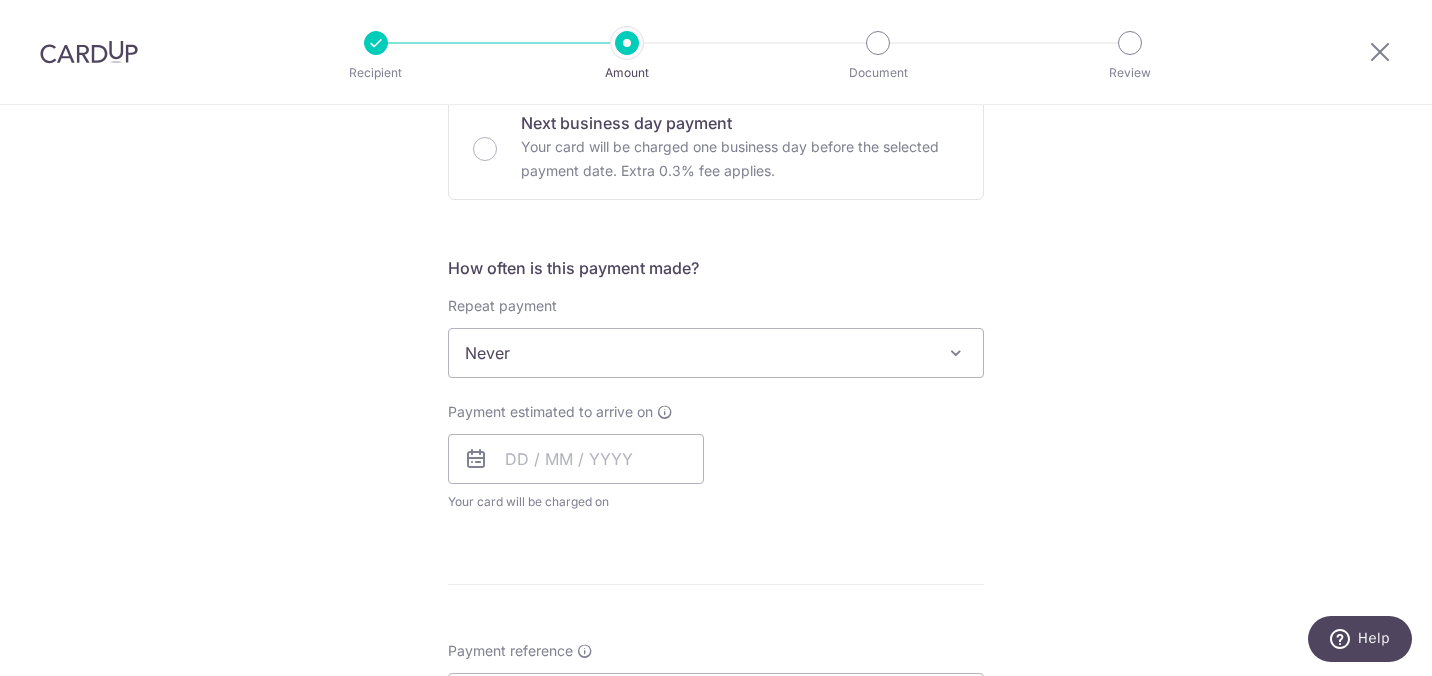 scroll, scrollTop: 629, scrollLeft: 0, axis: vertical 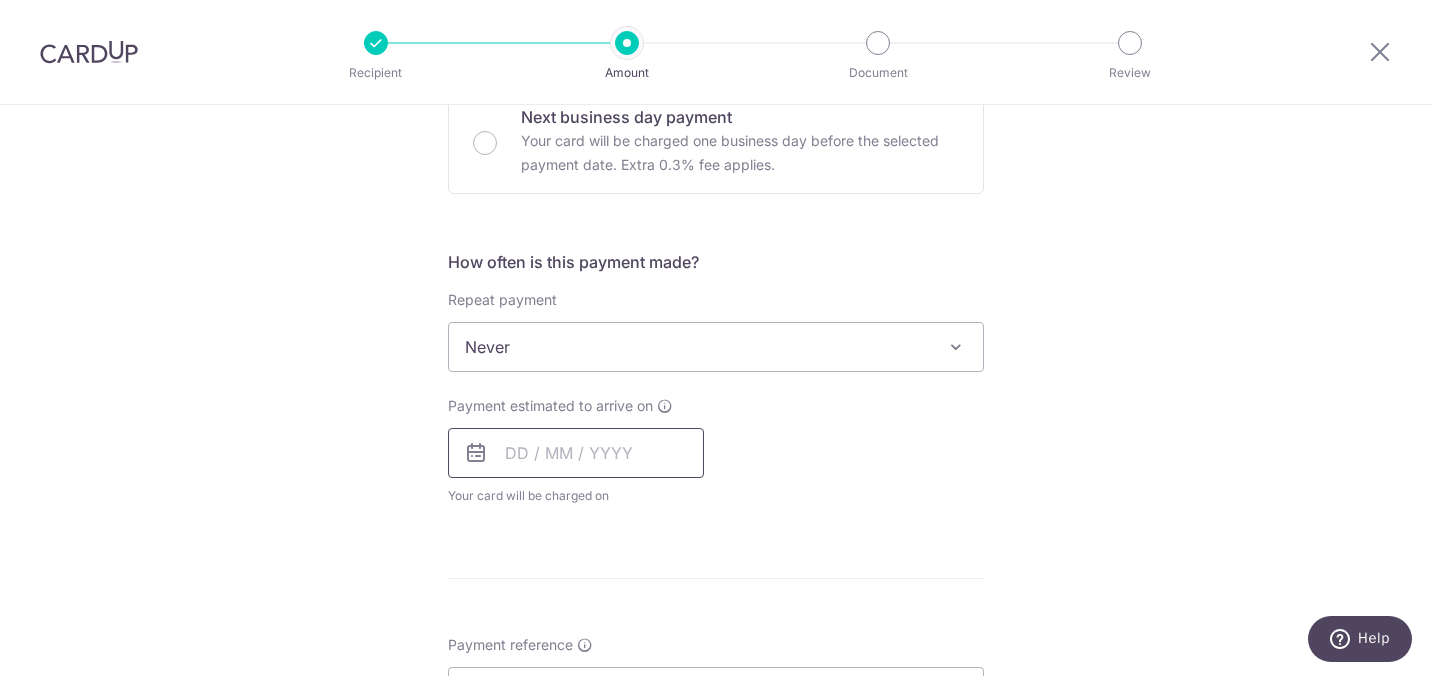 click at bounding box center (576, 453) 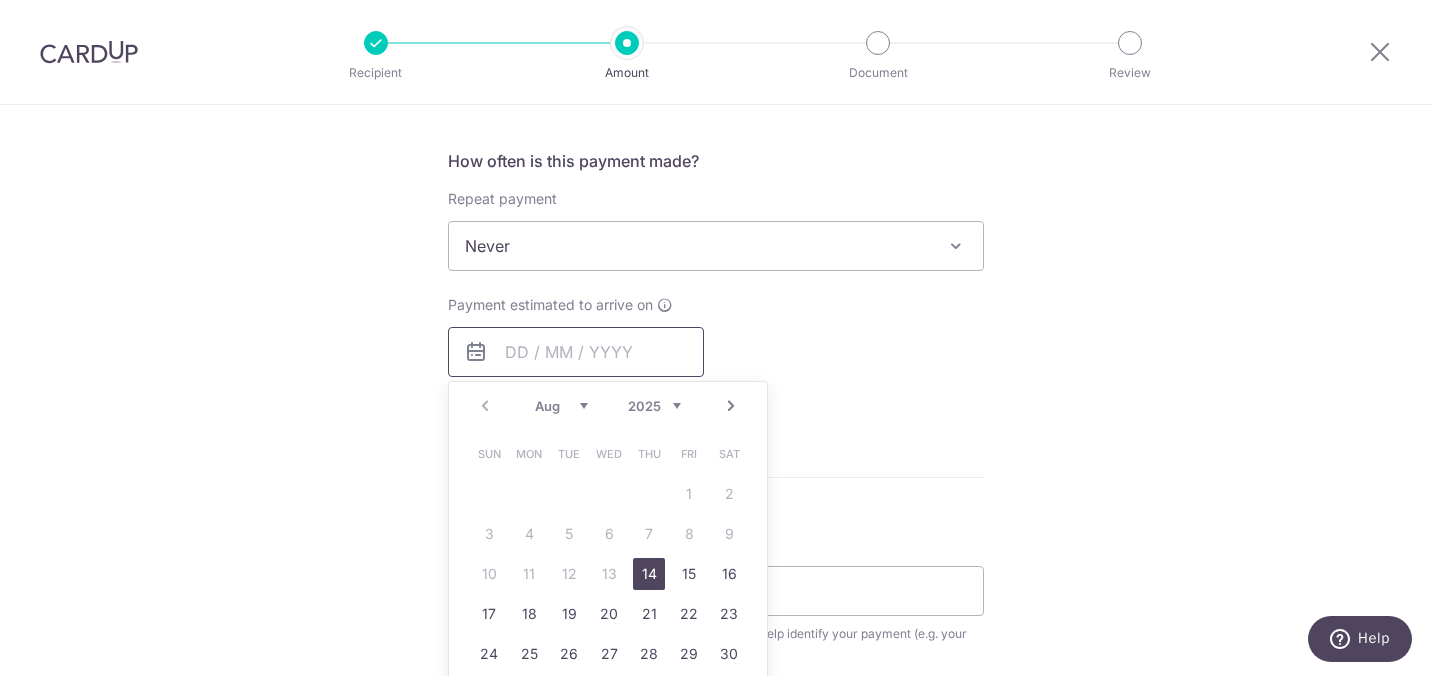 scroll, scrollTop: 746, scrollLeft: 0, axis: vertical 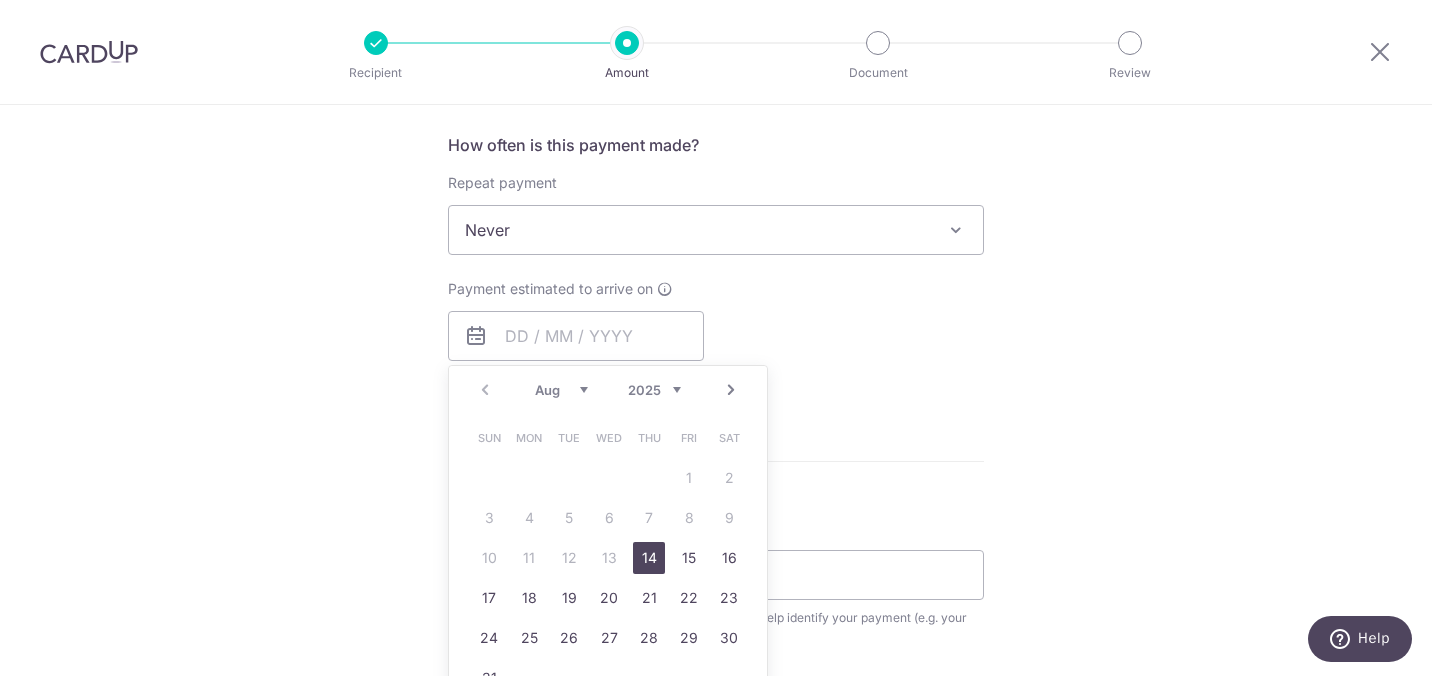 click on "14" at bounding box center [649, 558] 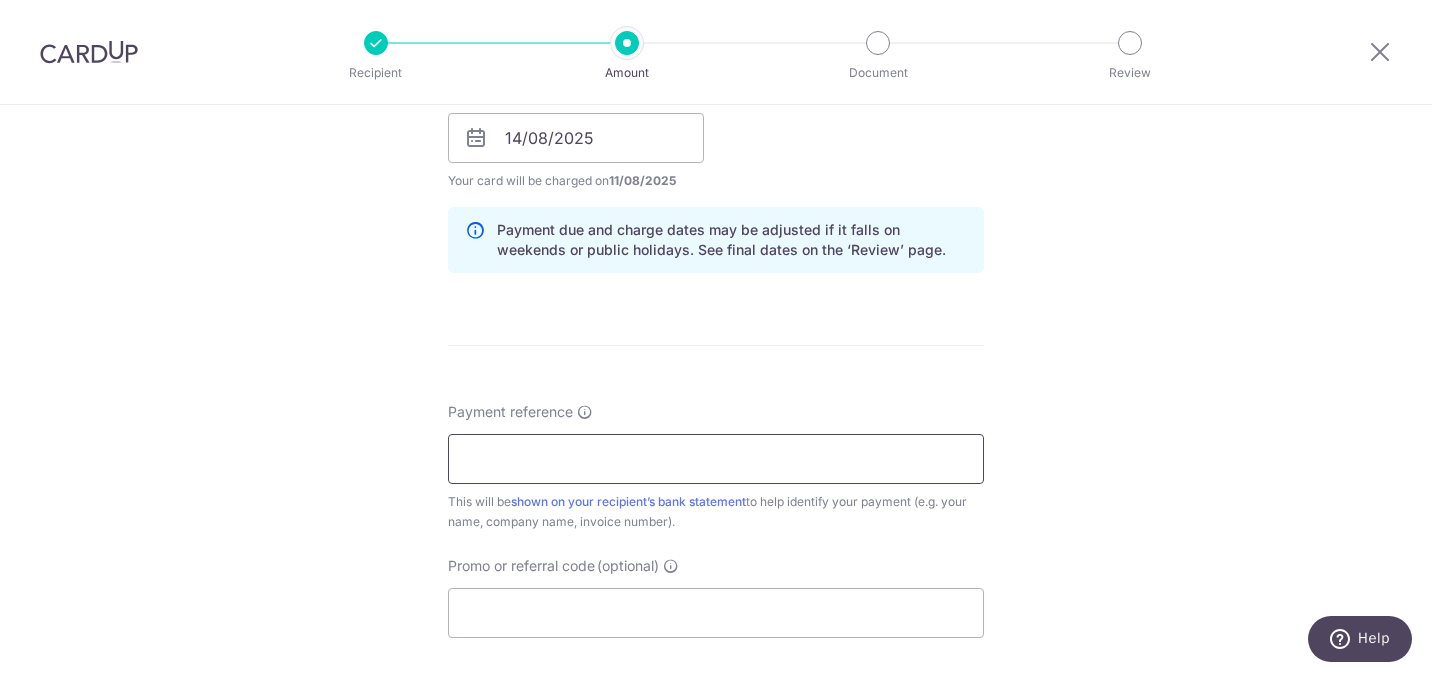 scroll, scrollTop: 949, scrollLeft: 0, axis: vertical 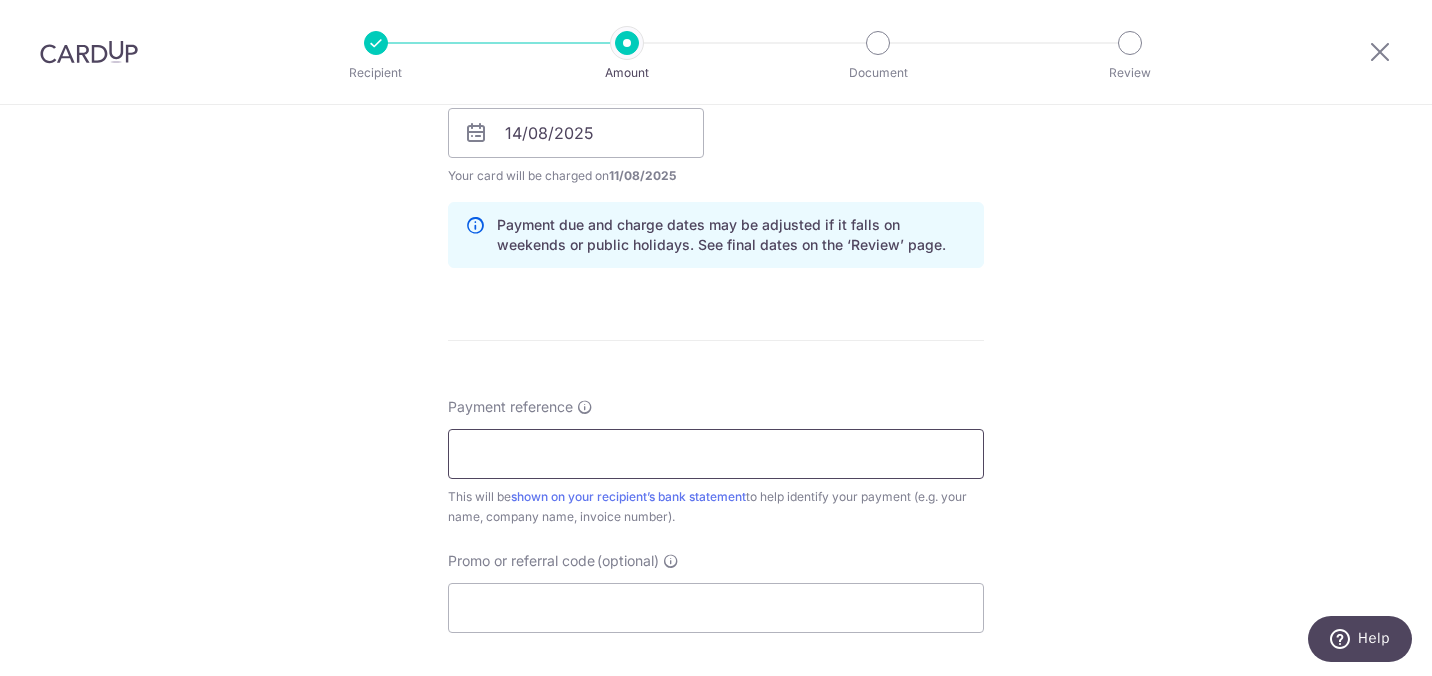 click on "Payment reference" at bounding box center [716, 454] 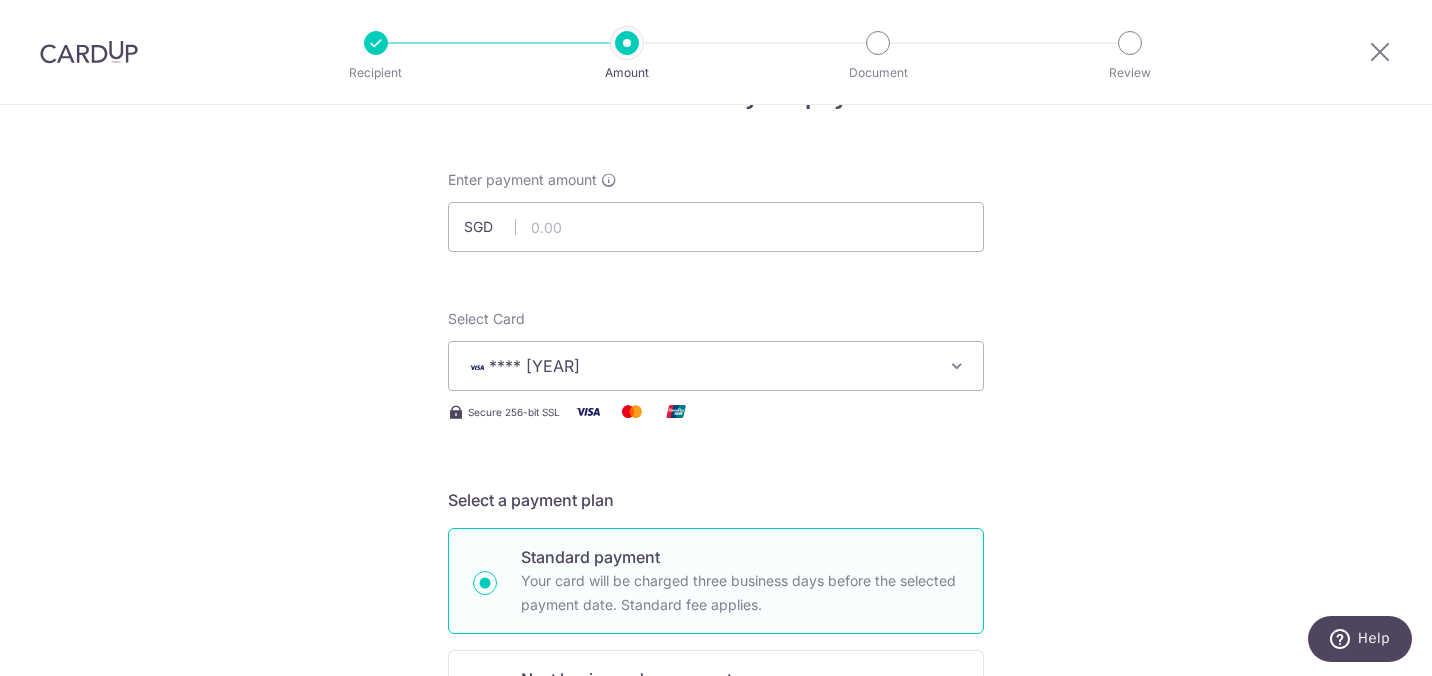 scroll, scrollTop: 36, scrollLeft: 0, axis: vertical 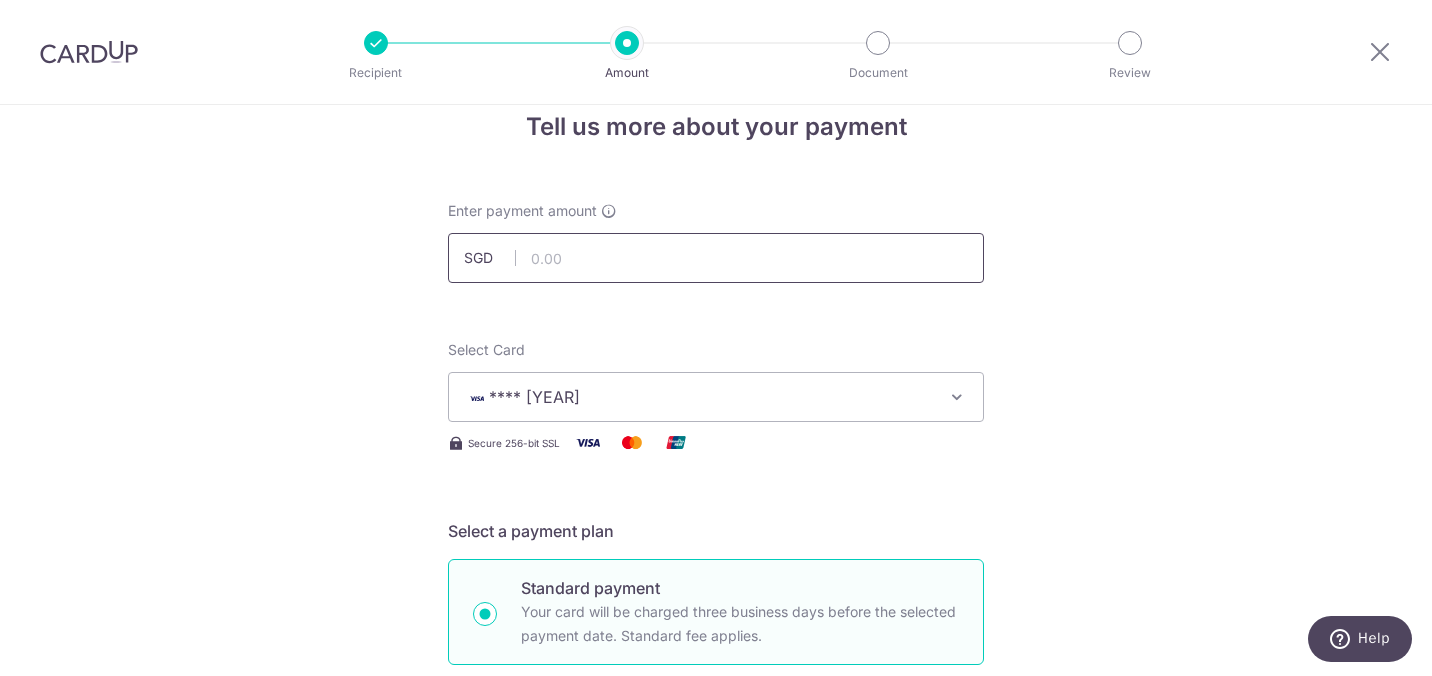 type on "MB/DZ/agw/TBA" 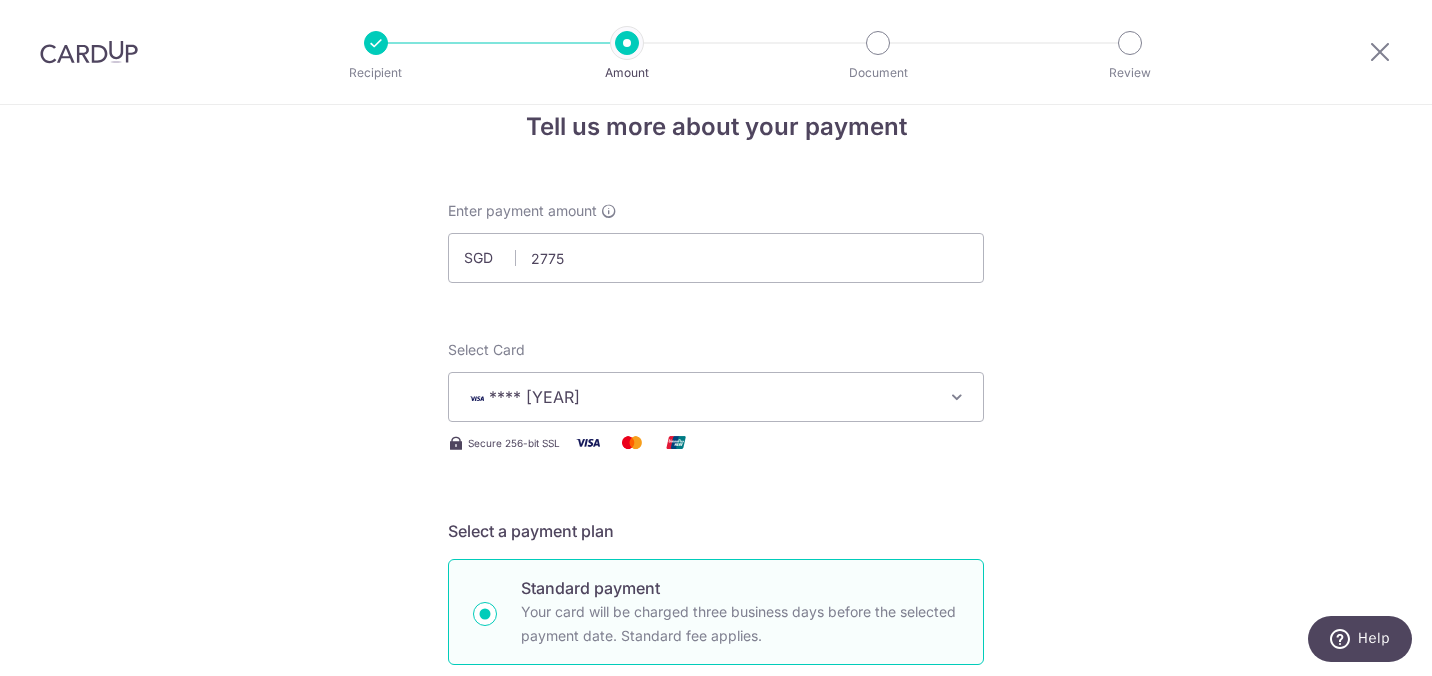 click on "Tell us more about your payment
Enter payment amount
SGD
2775
Recipient added successfully!
Select Card
**** 1986
Add credit card
Your Cards
**** 1007
**** 2322
**** 1005
**** 1986
Secure 256-bit SSL
Text
New card details" at bounding box center [716, 1014] 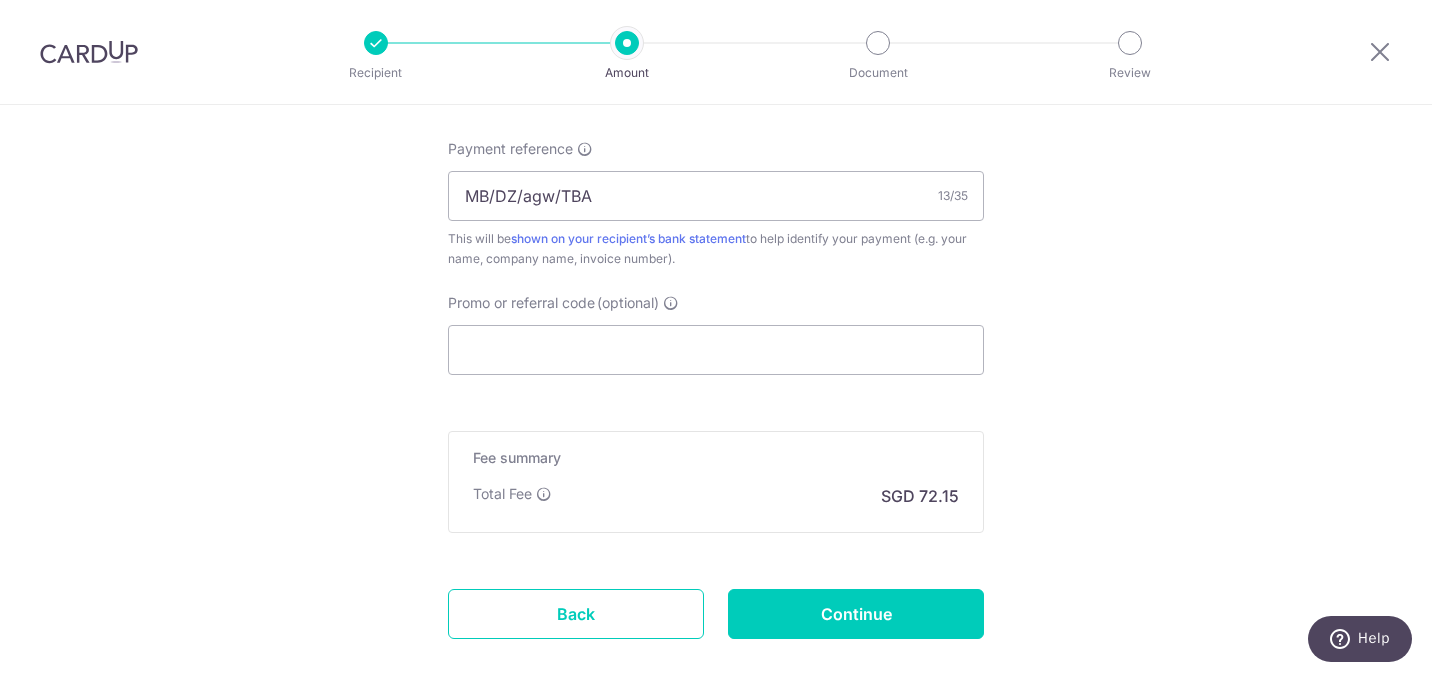 scroll, scrollTop: 1320, scrollLeft: 0, axis: vertical 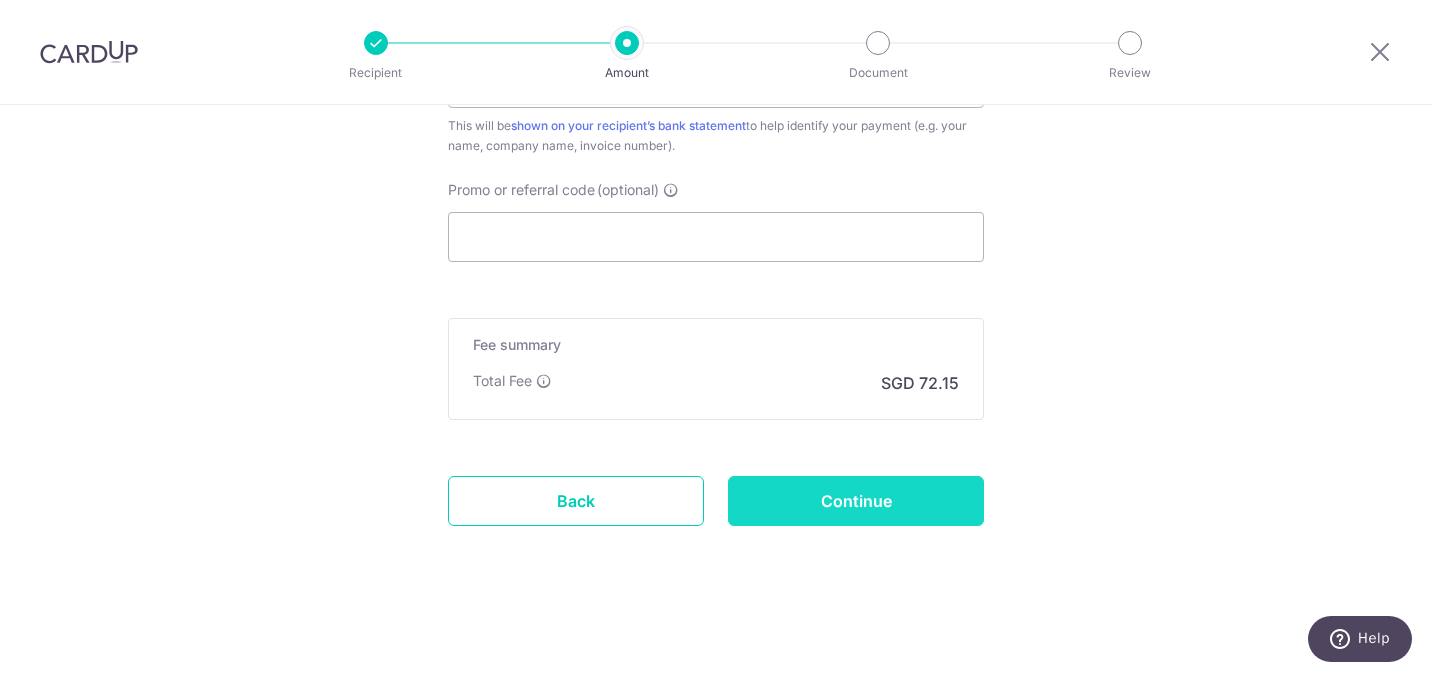 click on "Continue" at bounding box center (856, 501) 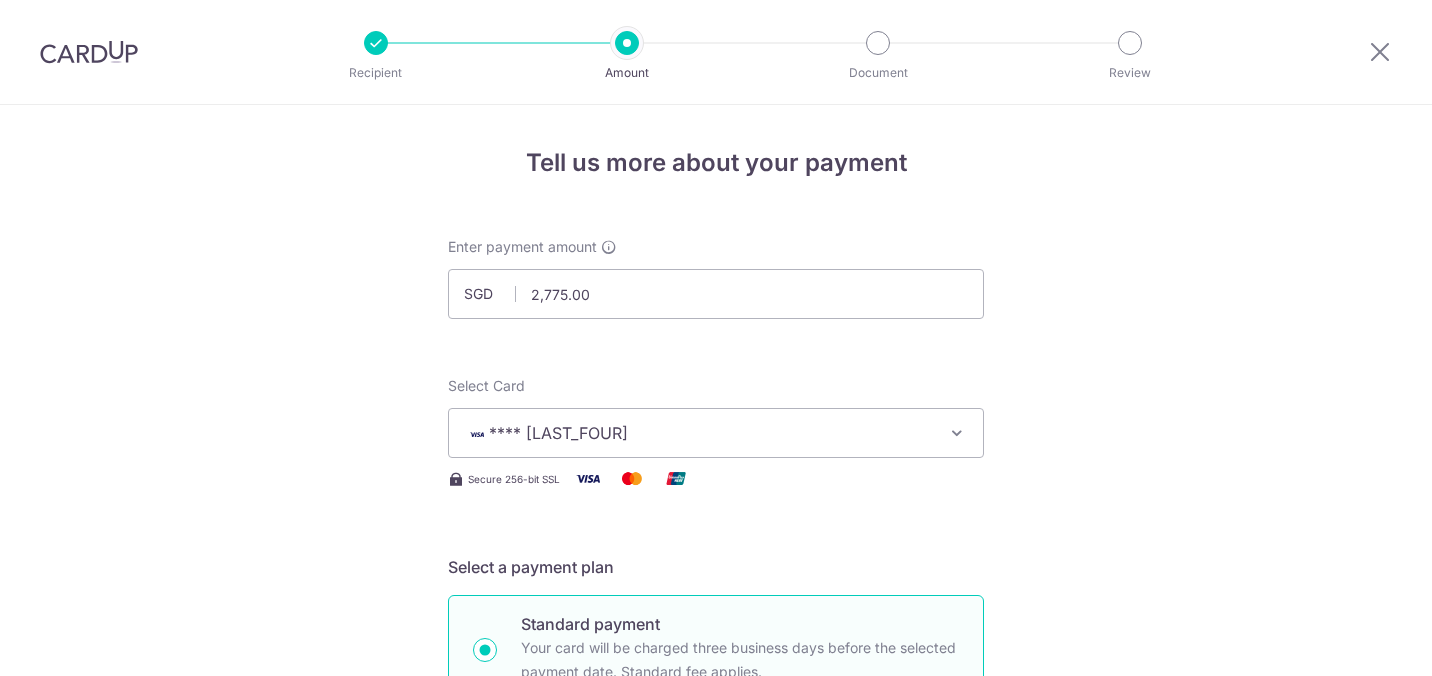 scroll, scrollTop: 0, scrollLeft: 0, axis: both 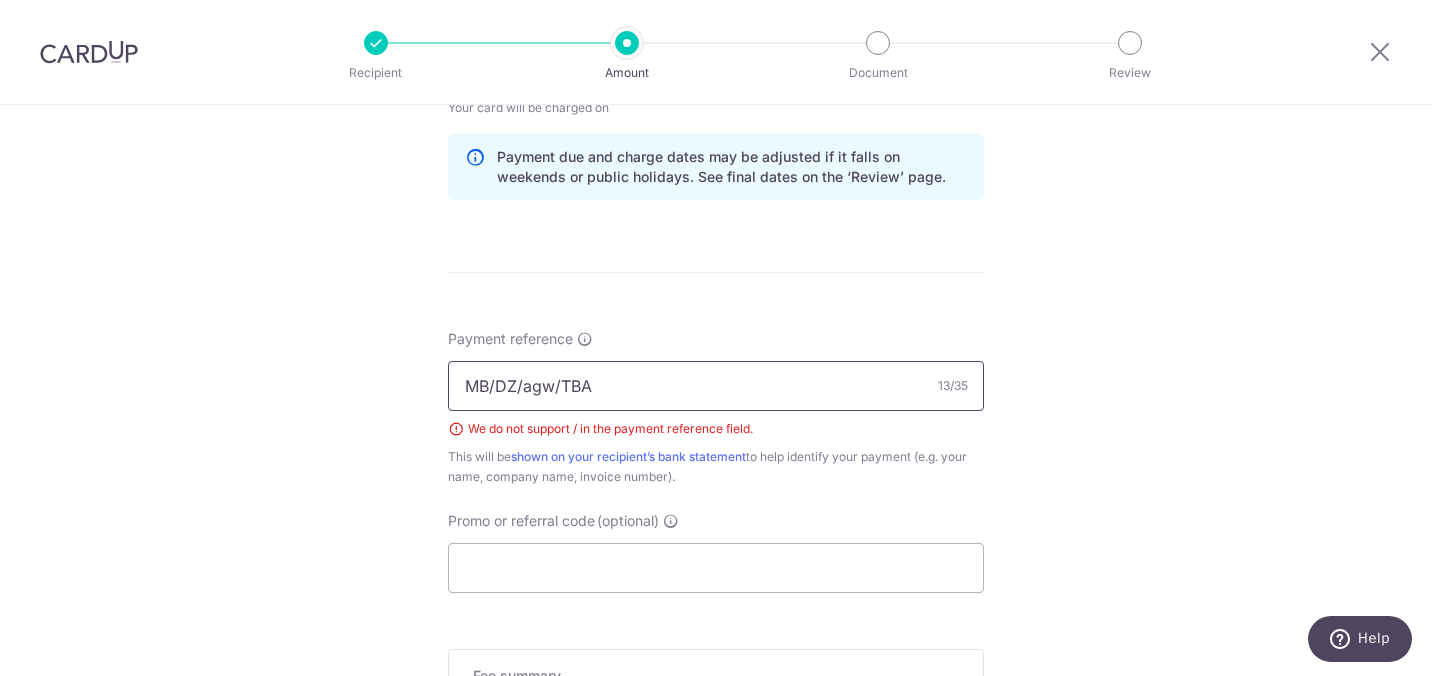 drag, startPoint x: 868, startPoint y: 389, endPoint x: 309, endPoint y: 423, distance: 560.033 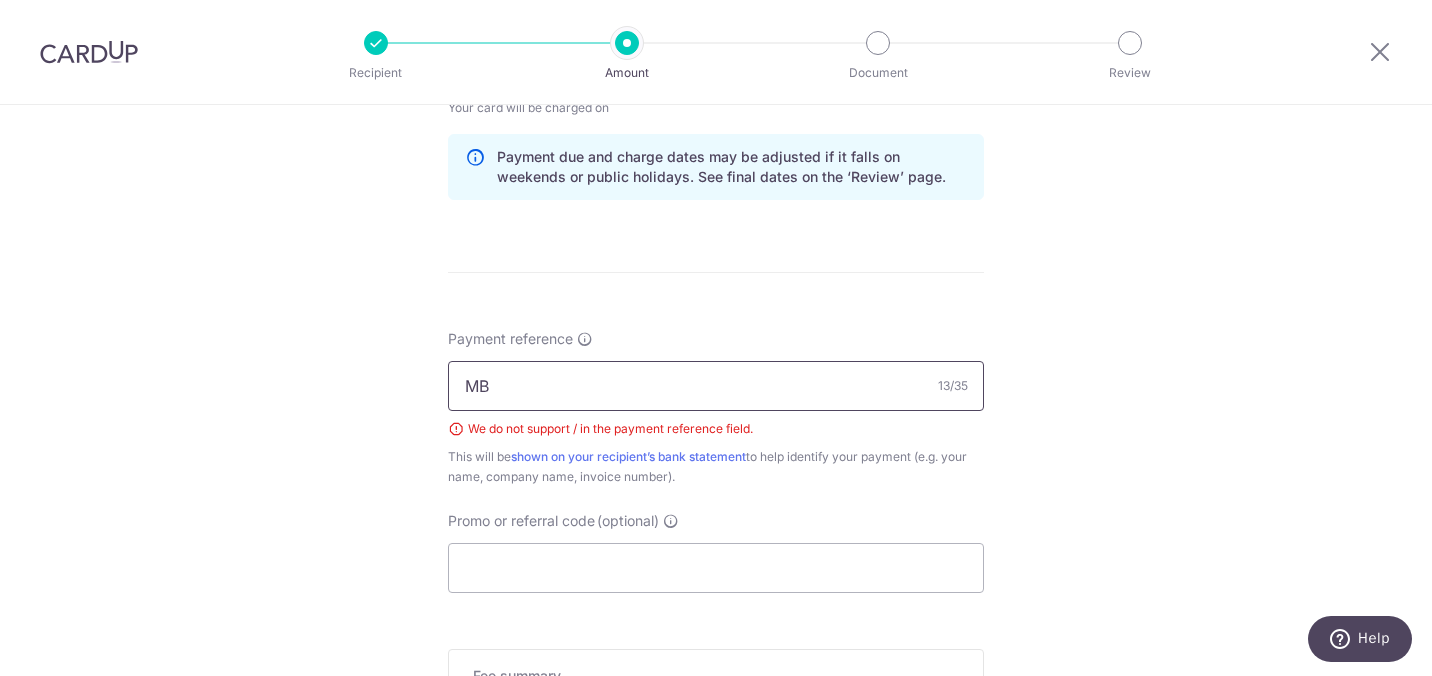 type on "M" 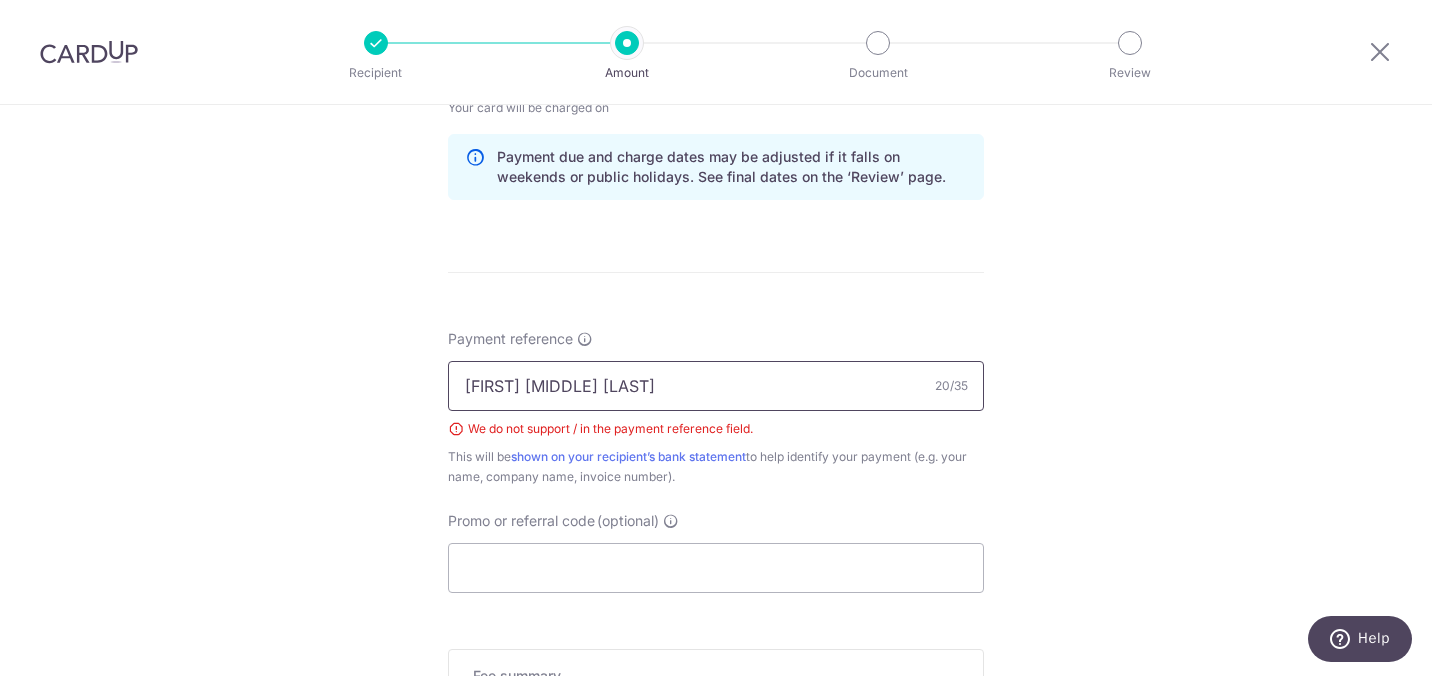 type on "SULASTRI BINTE KAMIS" 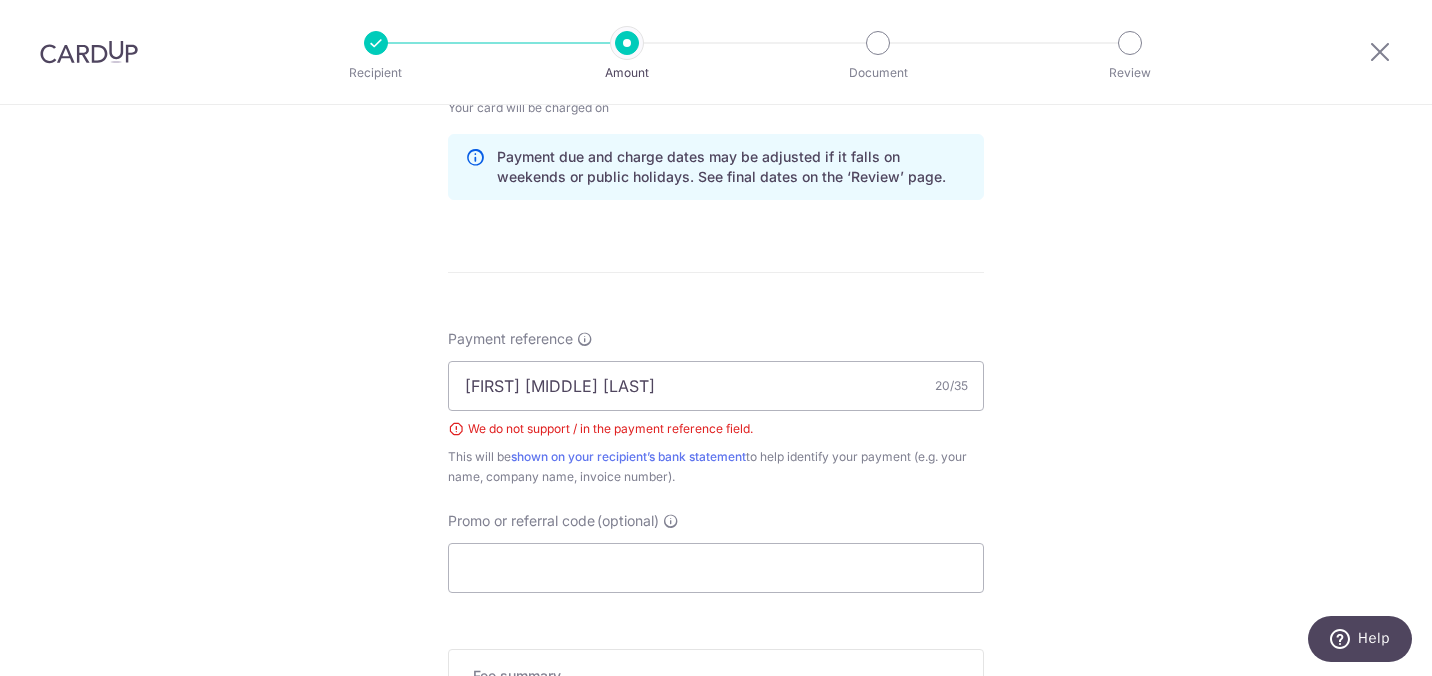 click on "Tell us more about your payment
Enter payment amount
SGD
2,775.00
2775.00
Select Card
**** 1986
Add credit card
Your Cards
**** 1007
**** 2322
**** 1005
**** 1986
Secure 256-bit SSL
Text
New card details" at bounding box center (716, 47) 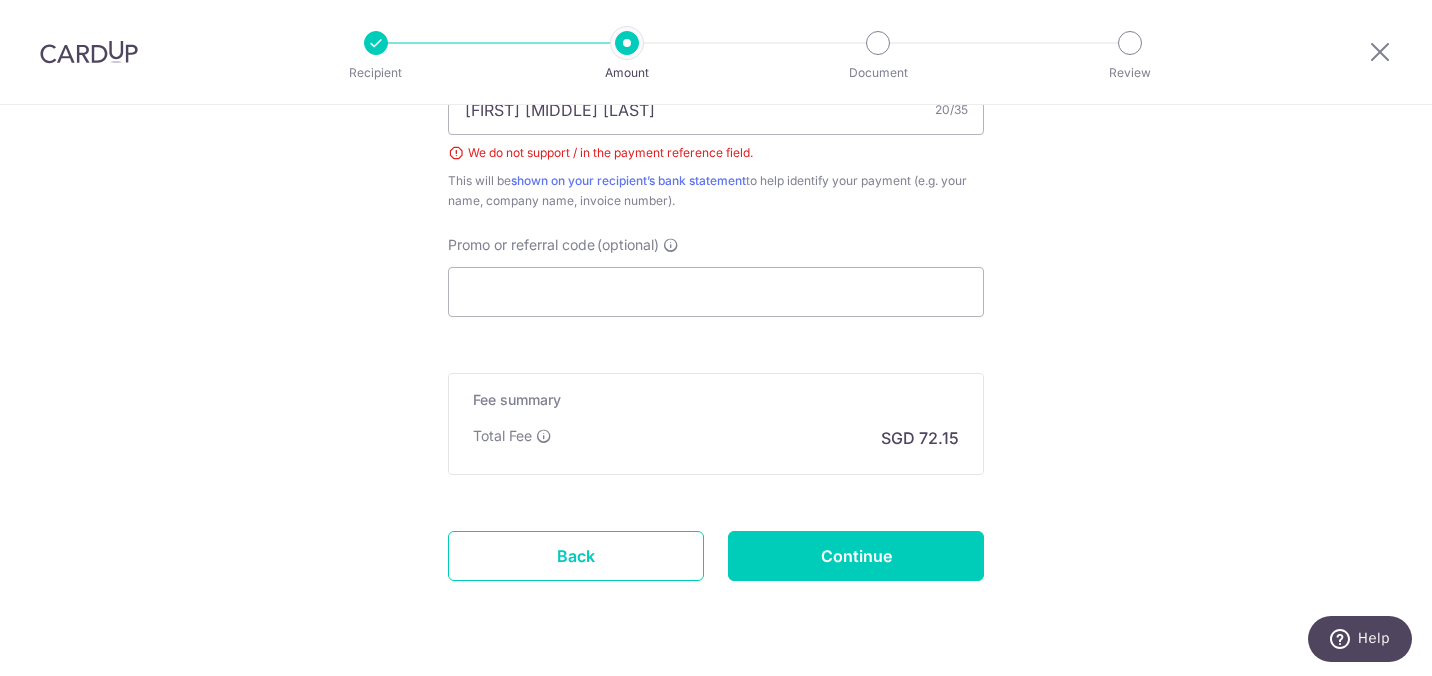 scroll, scrollTop: 1348, scrollLeft: 0, axis: vertical 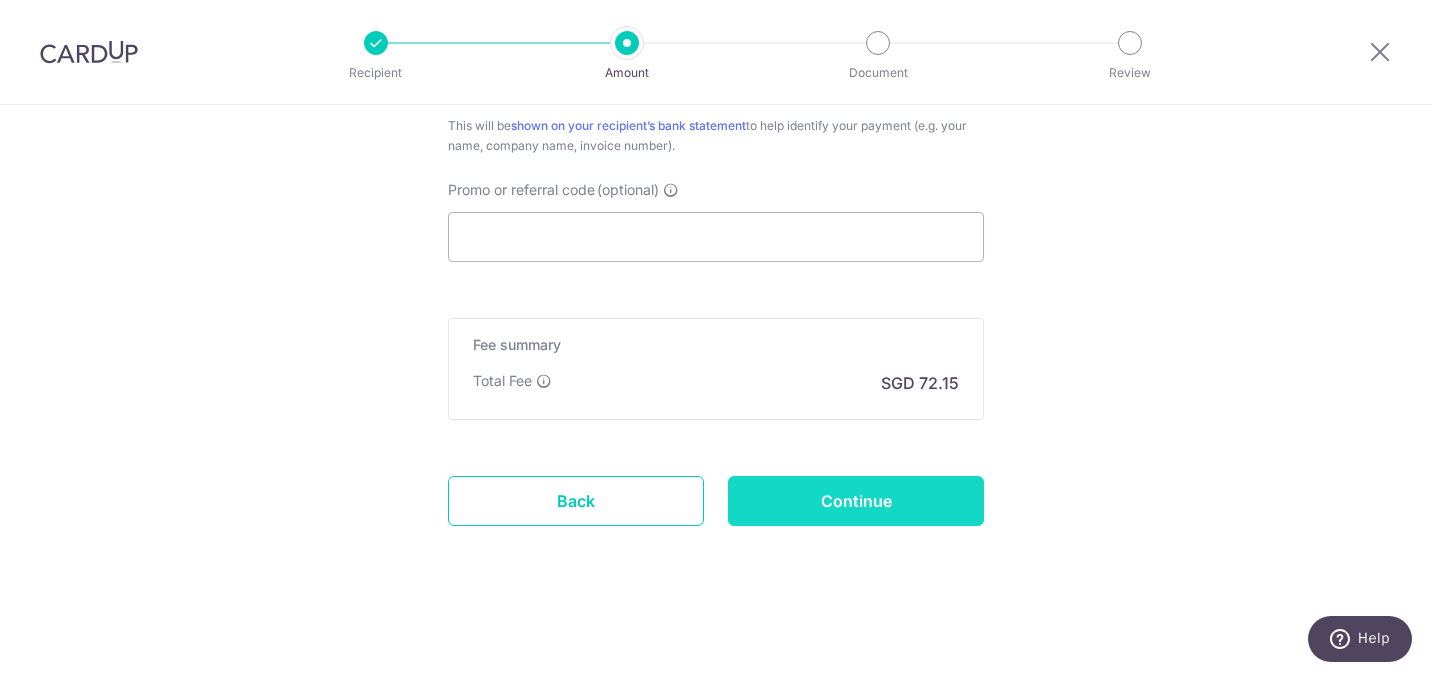 click on "Continue" at bounding box center (856, 501) 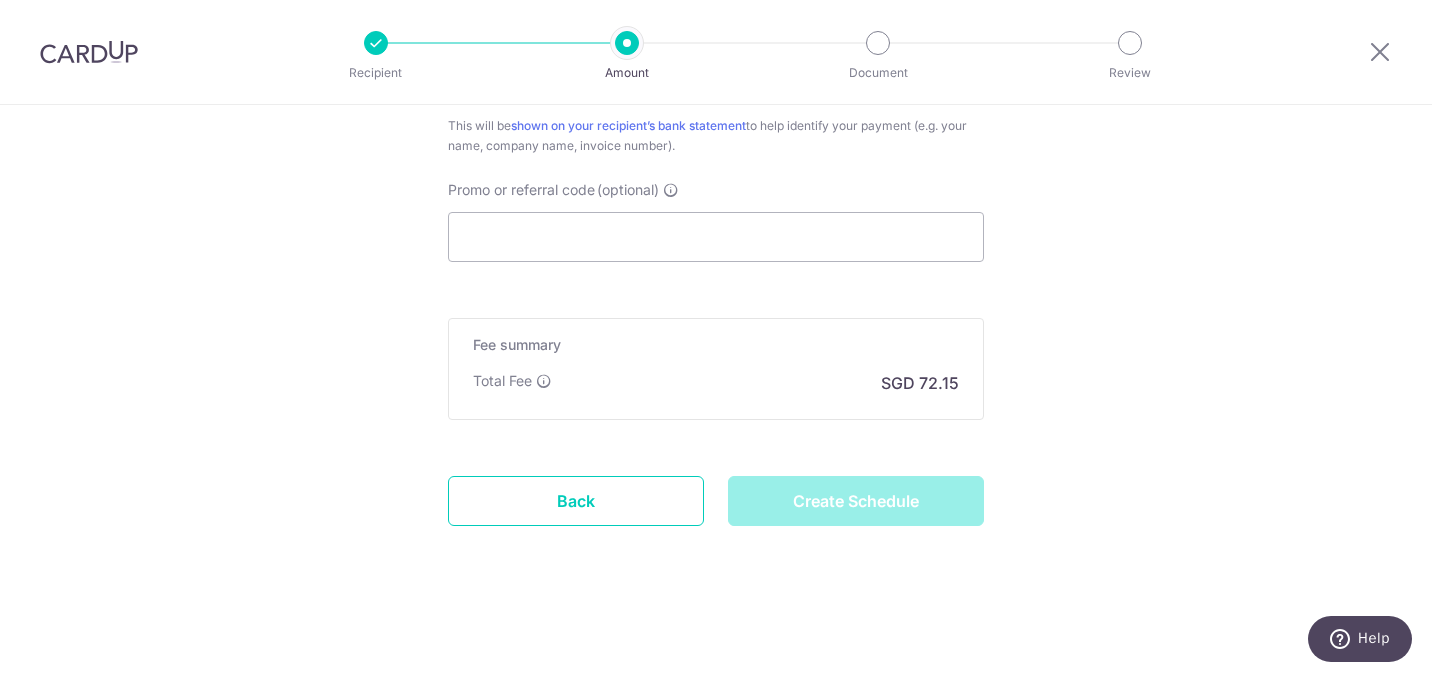 type on "Create Schedule" 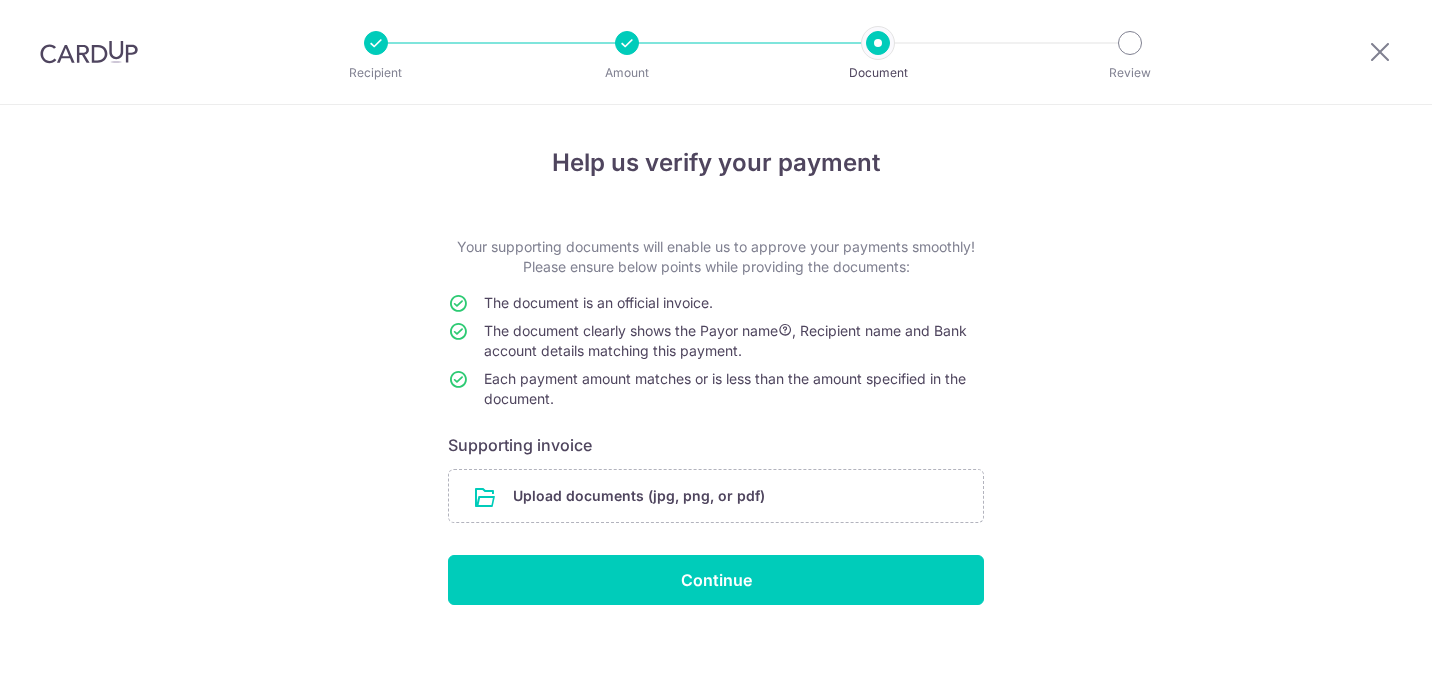 scroll, scrollTop: 0, scrollLeft: 0, axis: both 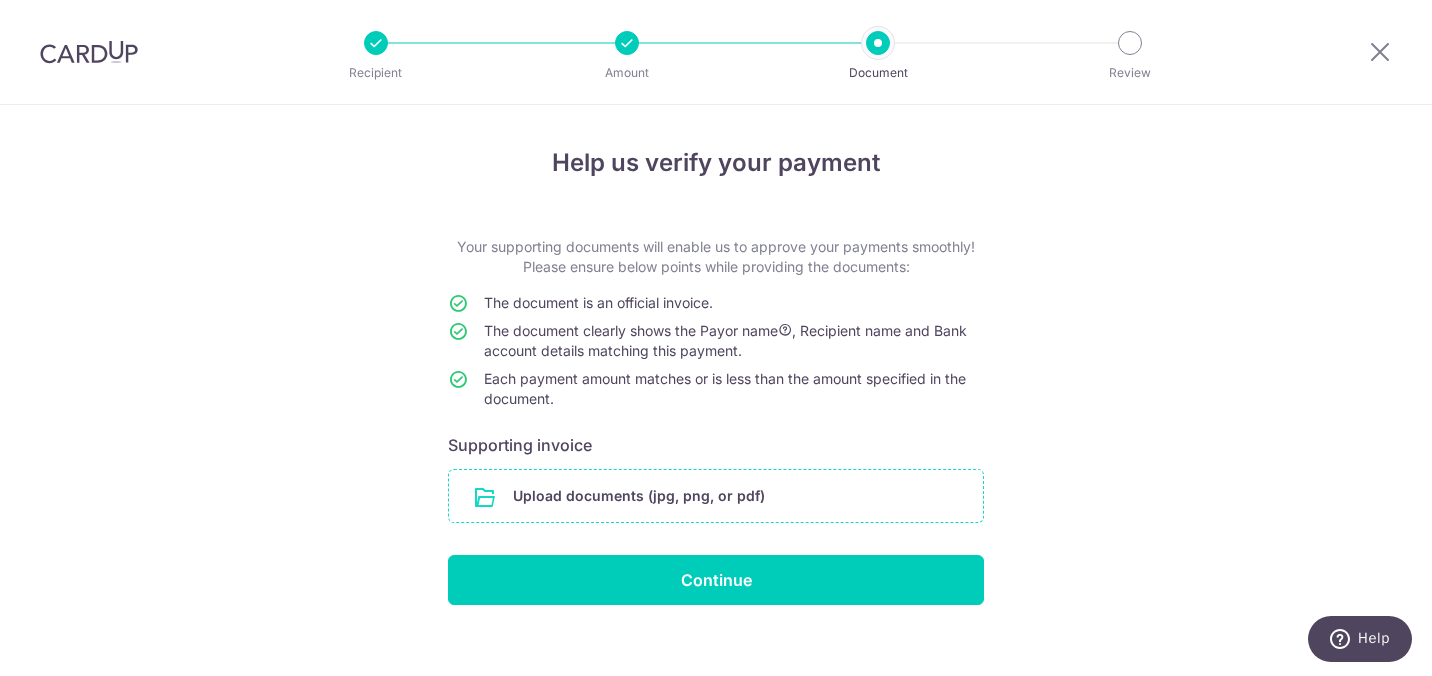 click at bounding box center (716, 496) 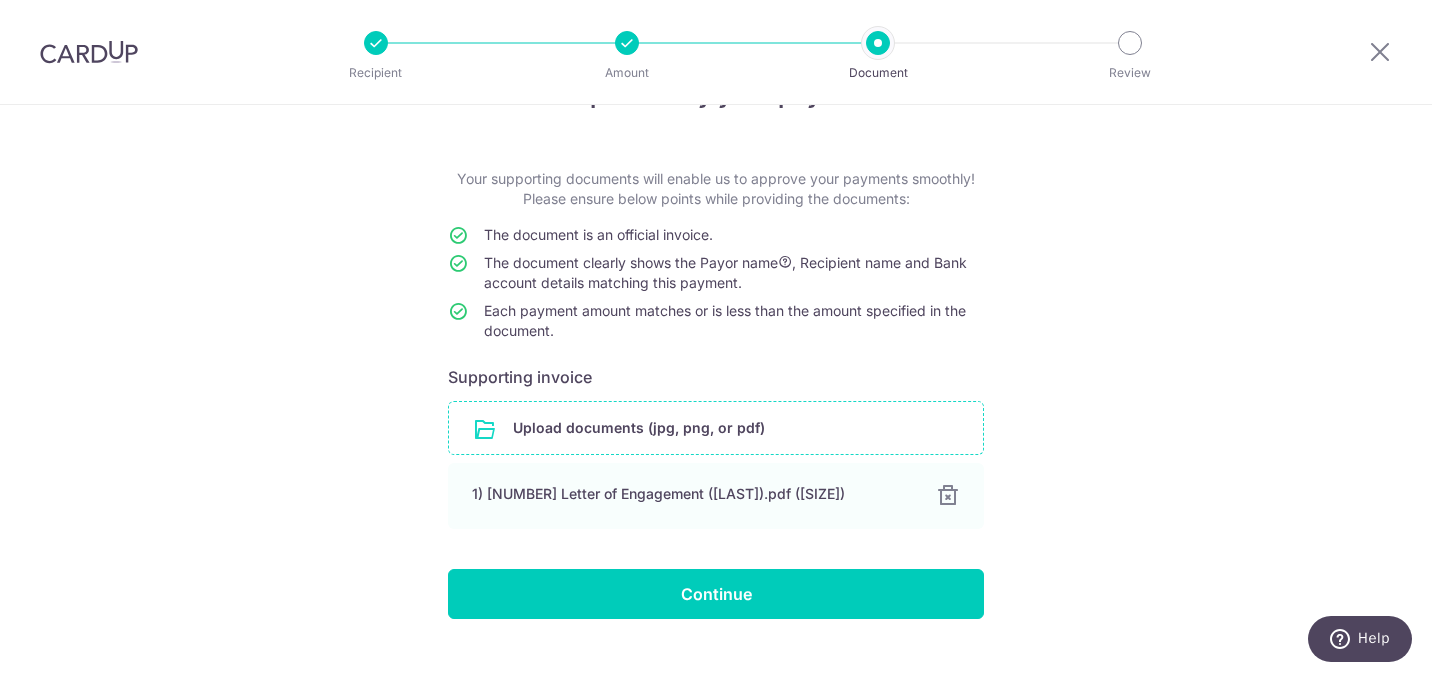 scroll, scrollTop: 78, scrollLeft: 0, axis: vertical 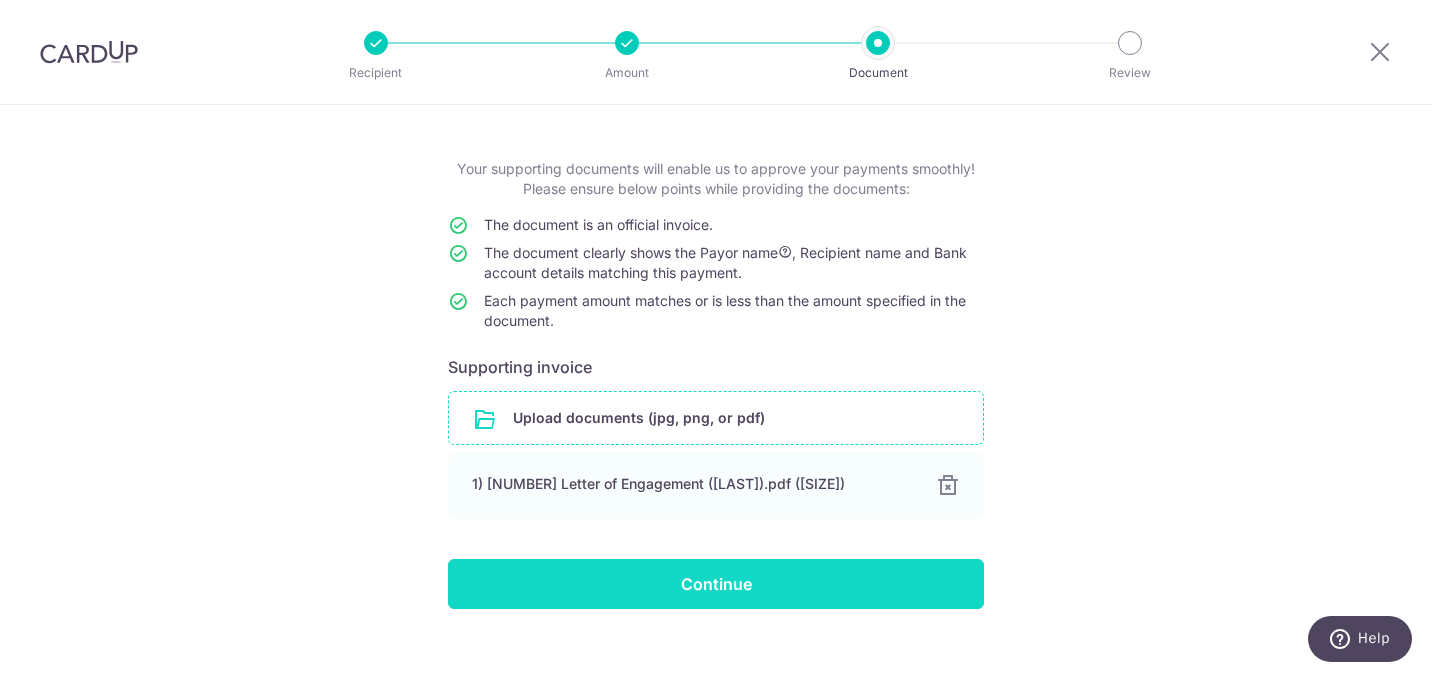click on "Continue" at bounding box center (716, 584) 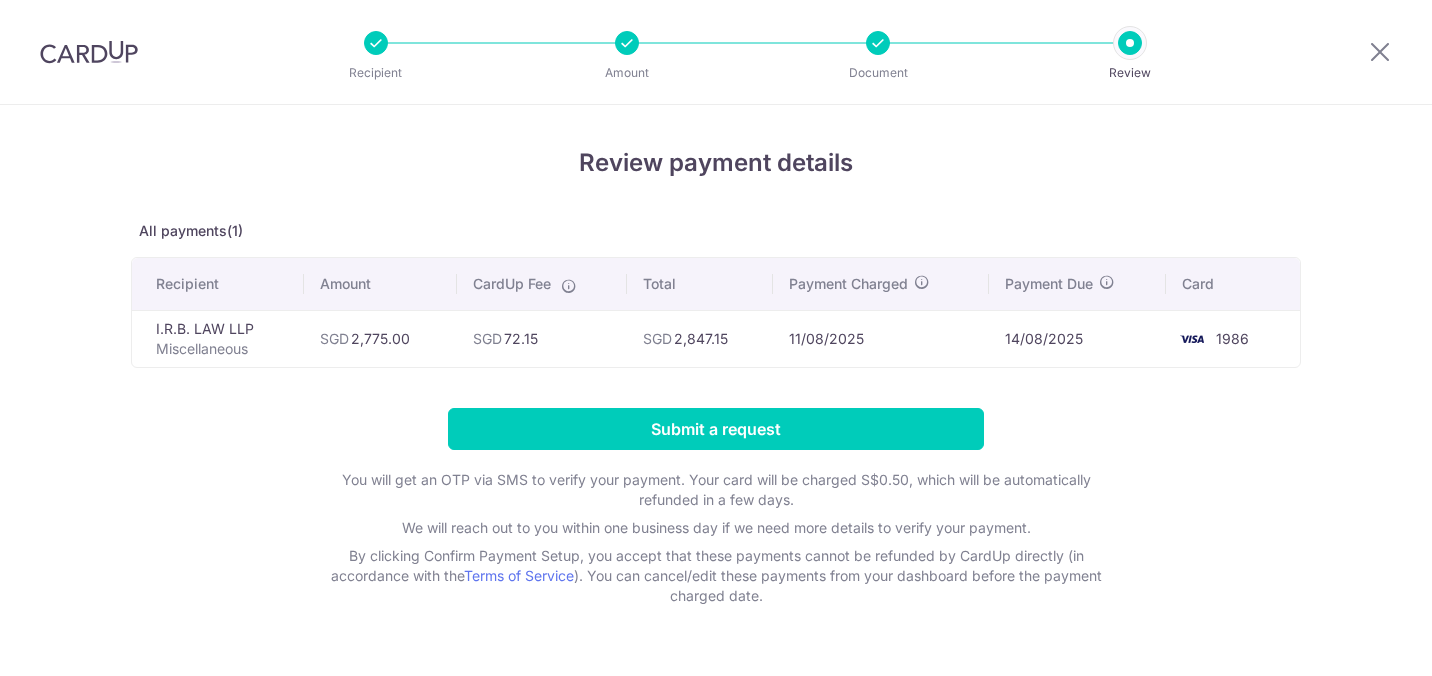scroll, scrollTop: 0, scrollLeft: 0, axis: both 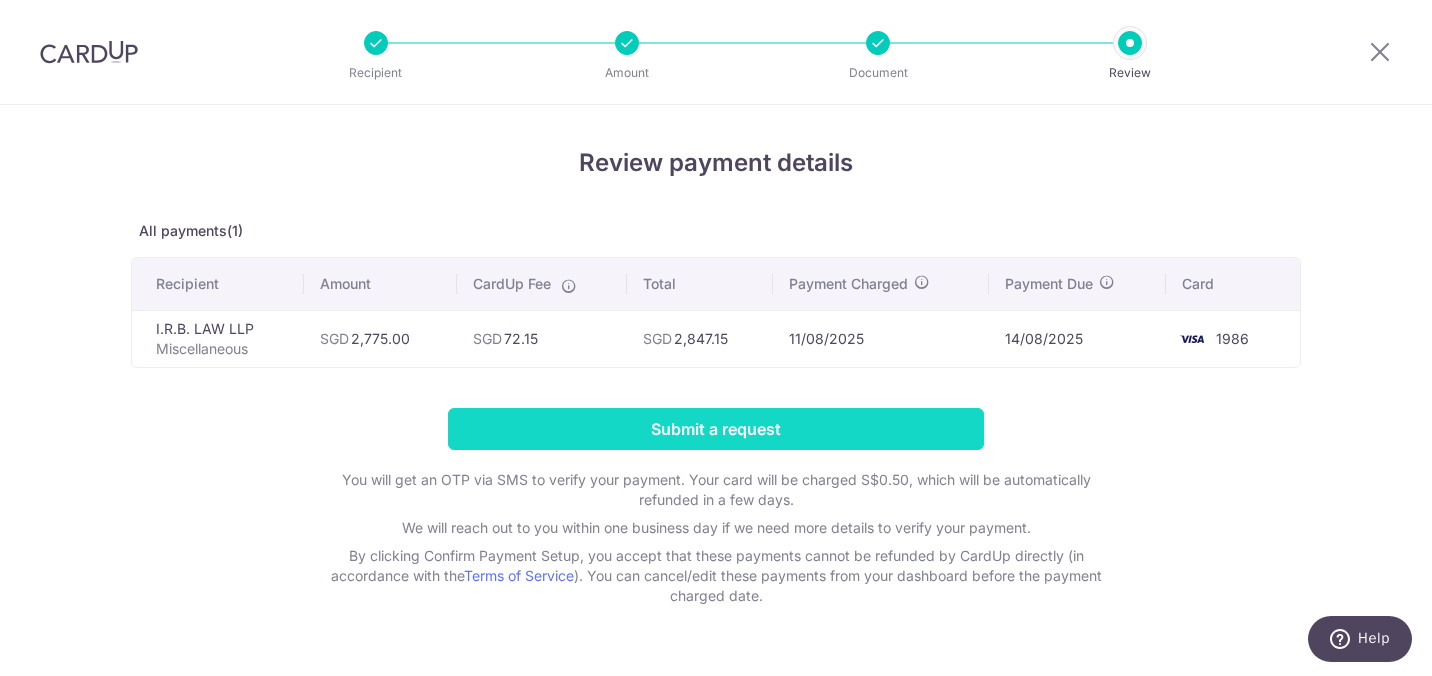 click on "Submit a request" at bounding box center (716, 429) 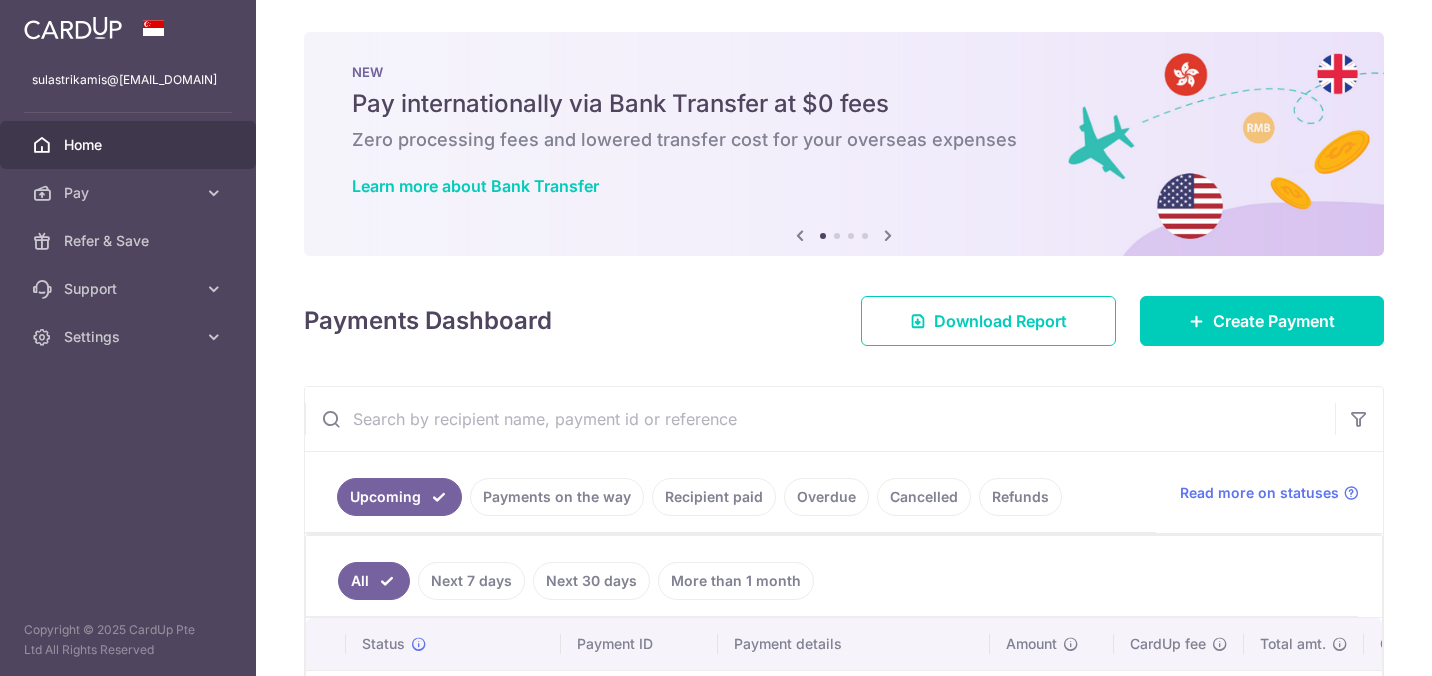 scroll, scrollTop: 0, scrollLeft: 0, axis: both 